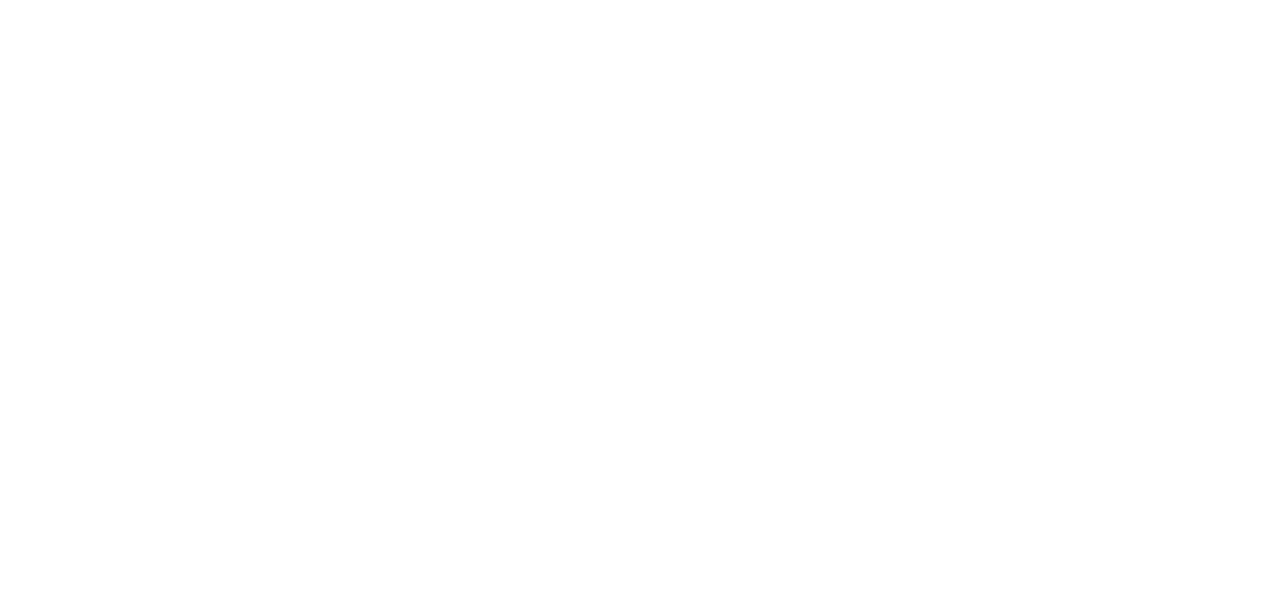 scroll, scrollTop: 0, scrollLeft: 0, axis: both 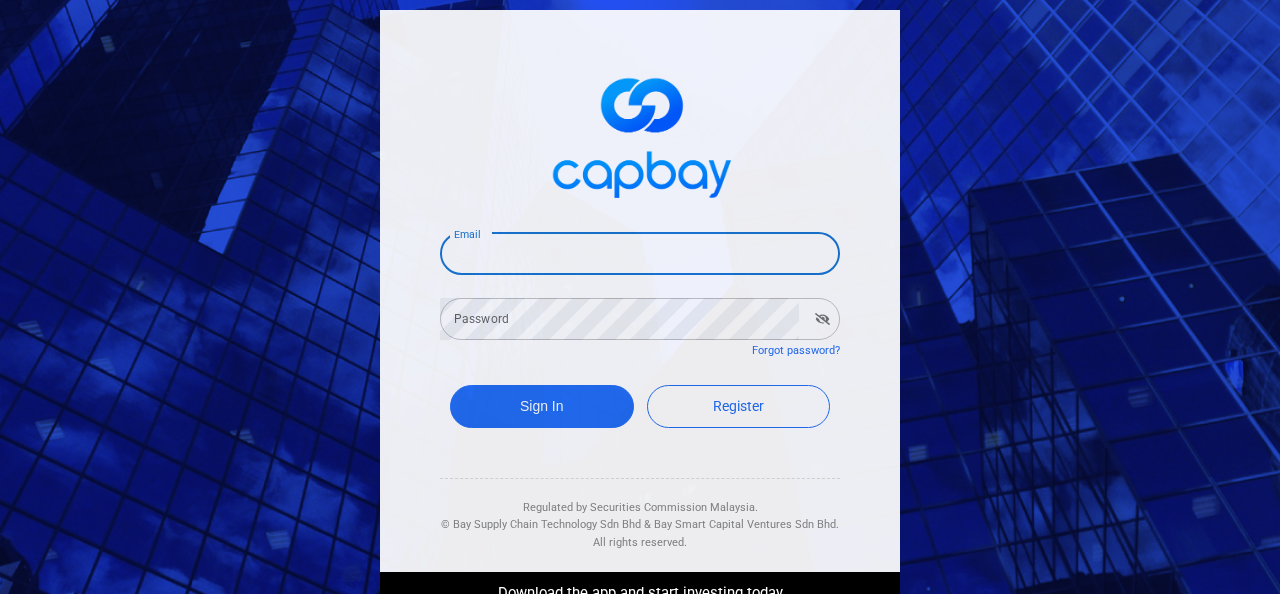 drag, startPoint x: 666, startPoint y: 262, endPoint x: 668, endPoint y: 273, distance: 11.18034 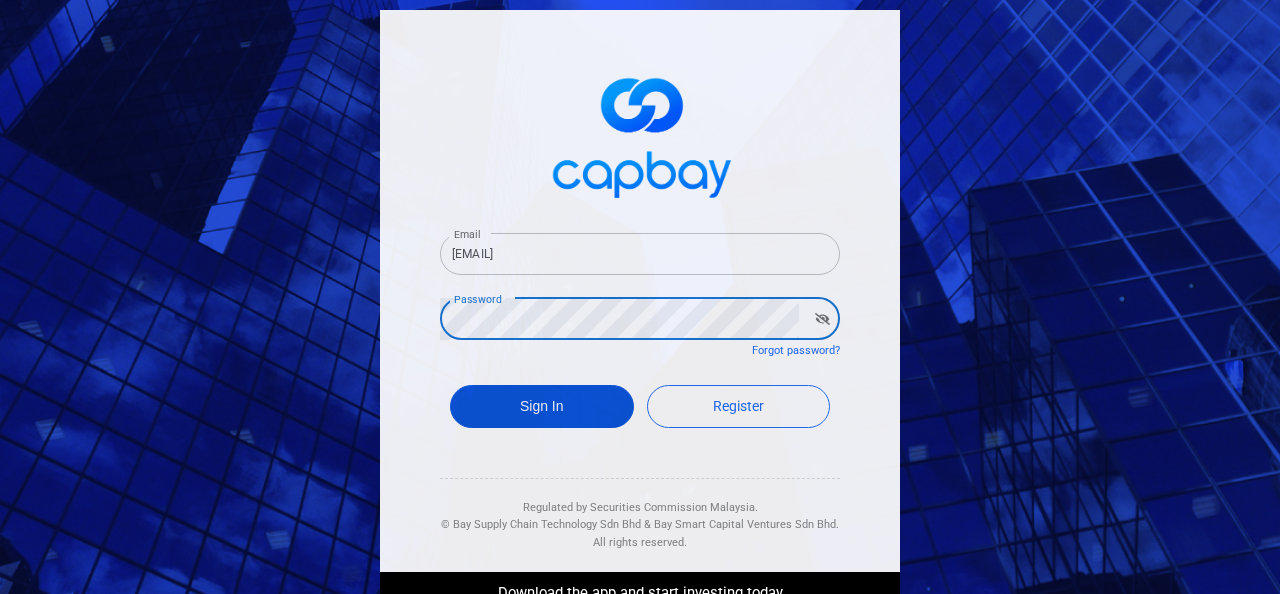 click on "Sign In" at bounding box center [542, 406] 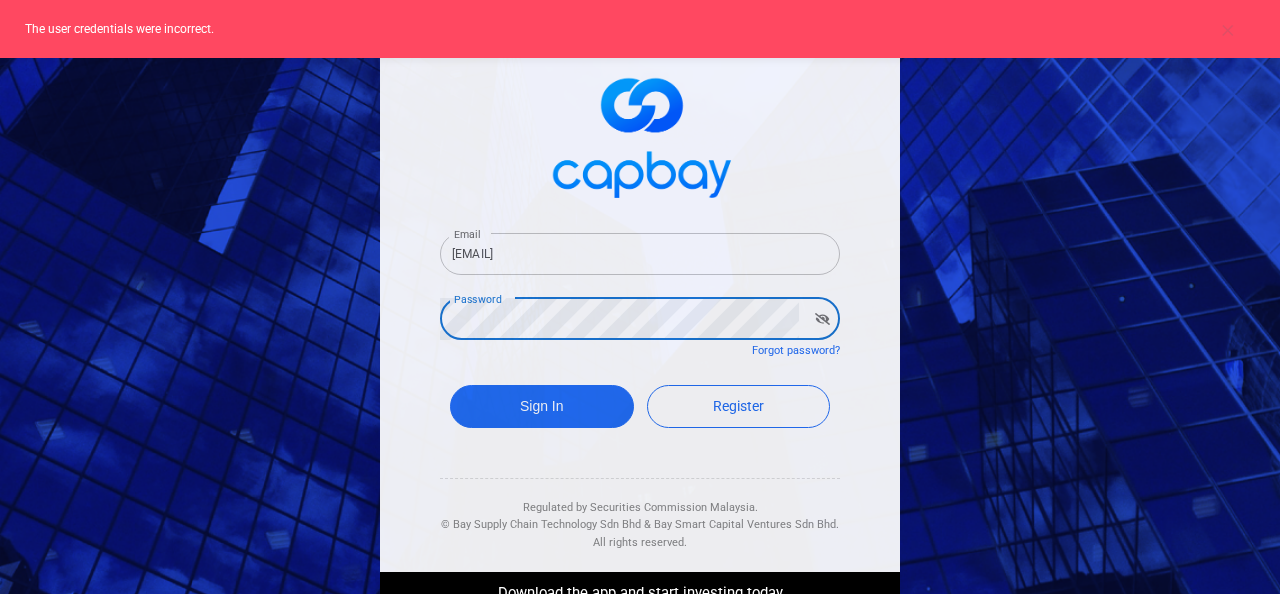 click on "Email koukengkok@gmail.com Email Password Password Forgot password? Sign In     Register Regulated by Securities Commission Malaysia.   © Bay Supply Chain Technology Sdn Bhd   &   Bay Smart Capital Ventures Sdn Bhd.   All rights reserved. Download the app and start investing today" at bounding box center (640, 354) 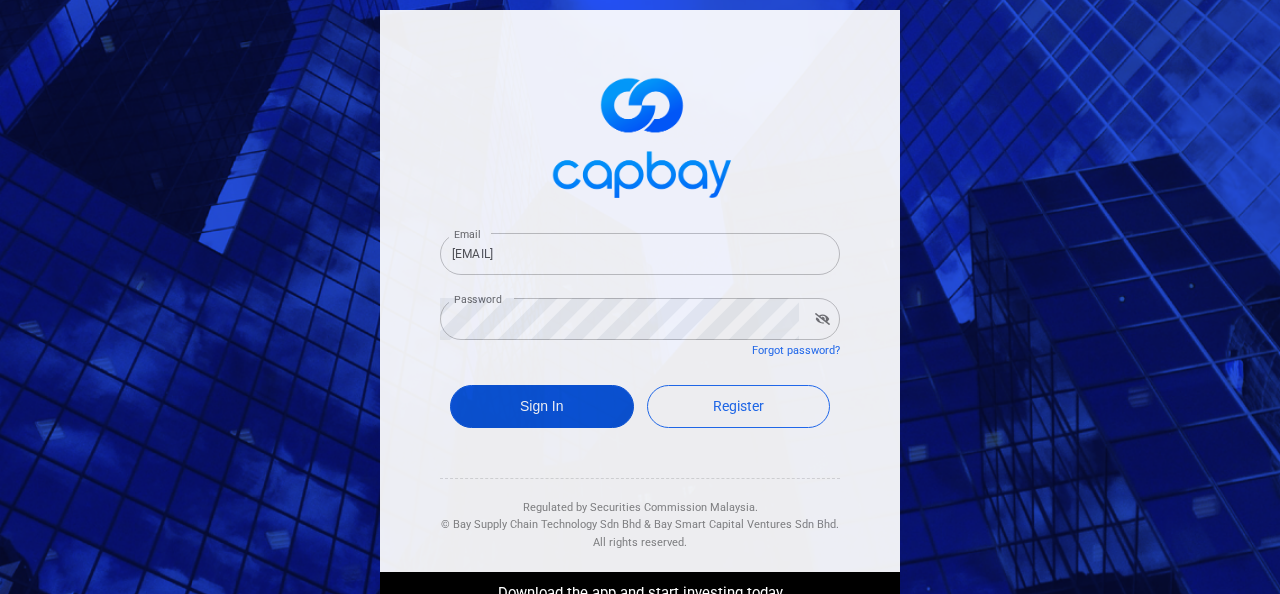 click on "Sign In" at bounding box center [542, 406] 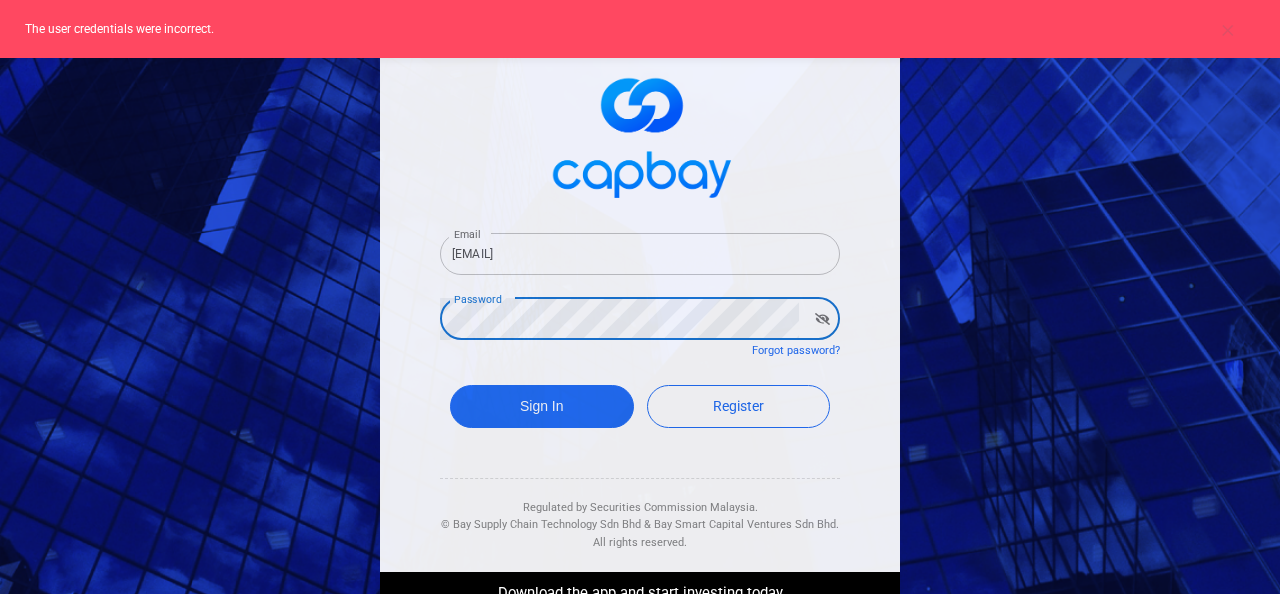 click on "Email koukengkok@gmail.com Email Password Password Forgot password? Sign In     Register Regulated by Securities Commission Malaysia.   © Bay Supply Chain Technology Sdn Bhd   &   Bay Smart Capital Ventures Sdn Bhd.   All rights reserved. Download the app and start investing today" at bounding box center (640, 297) 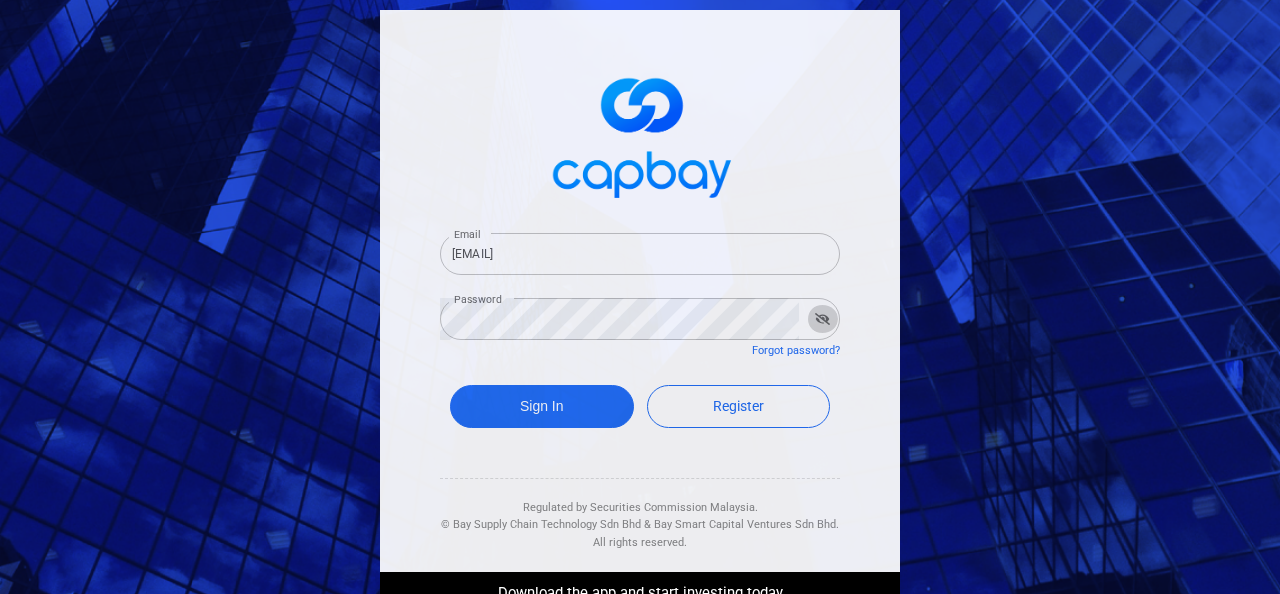click 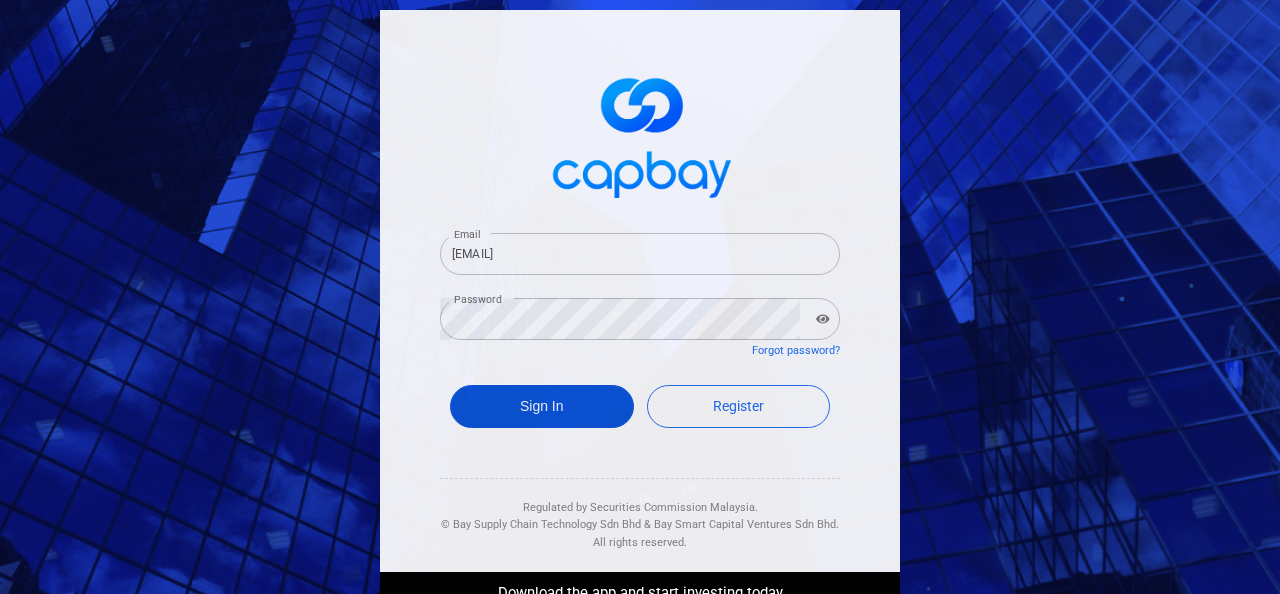 click on "Sign In" at bounding box center (542, 406) 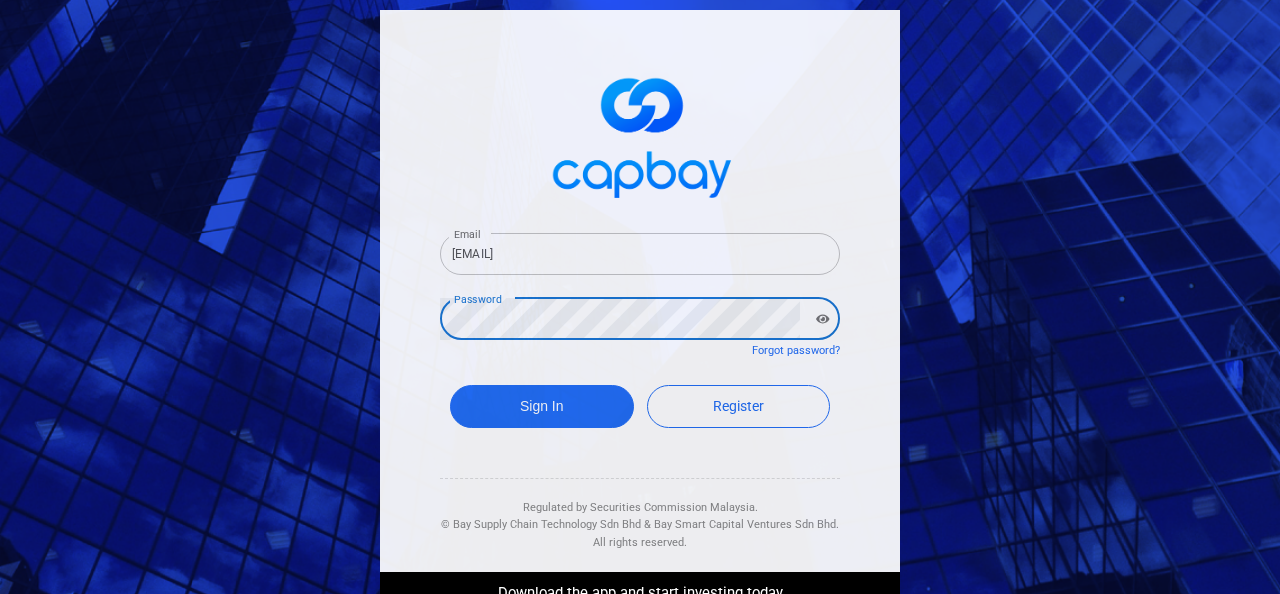 click on "Email koukengkok@gmail.com Email Password Password Forgot password? Sign In     Register Regulated by Securities Commission Malaysia.   © Bay Supply Chain Technology Sdn Bhd   &   Bay Smart Capital Ventures Sdn Bhd.   All rights reserved." at bounding box center (640, 291) 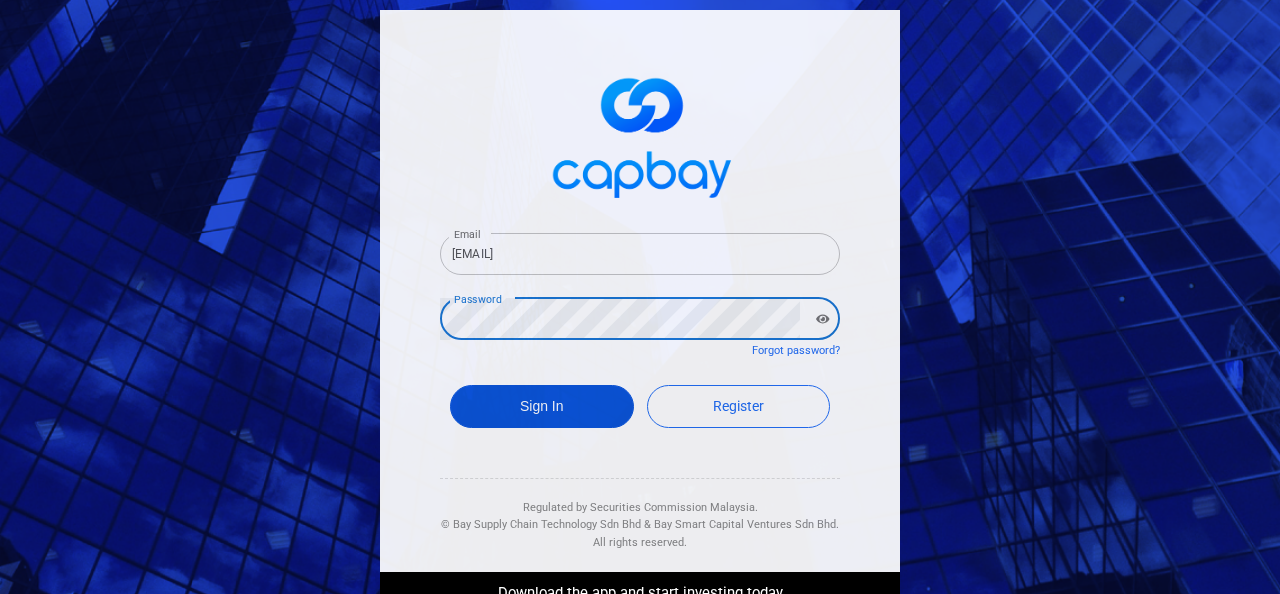 click on "Sign In" at bounding box center [542, 406] 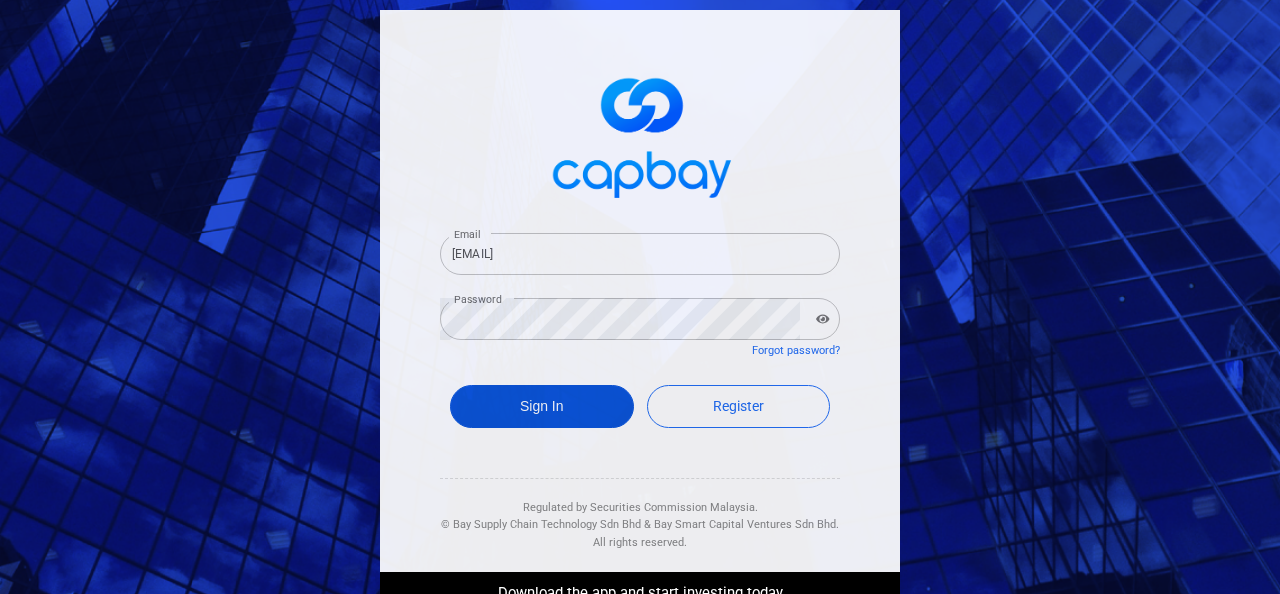 click on "Sign In" at bounding box center (542, 406) 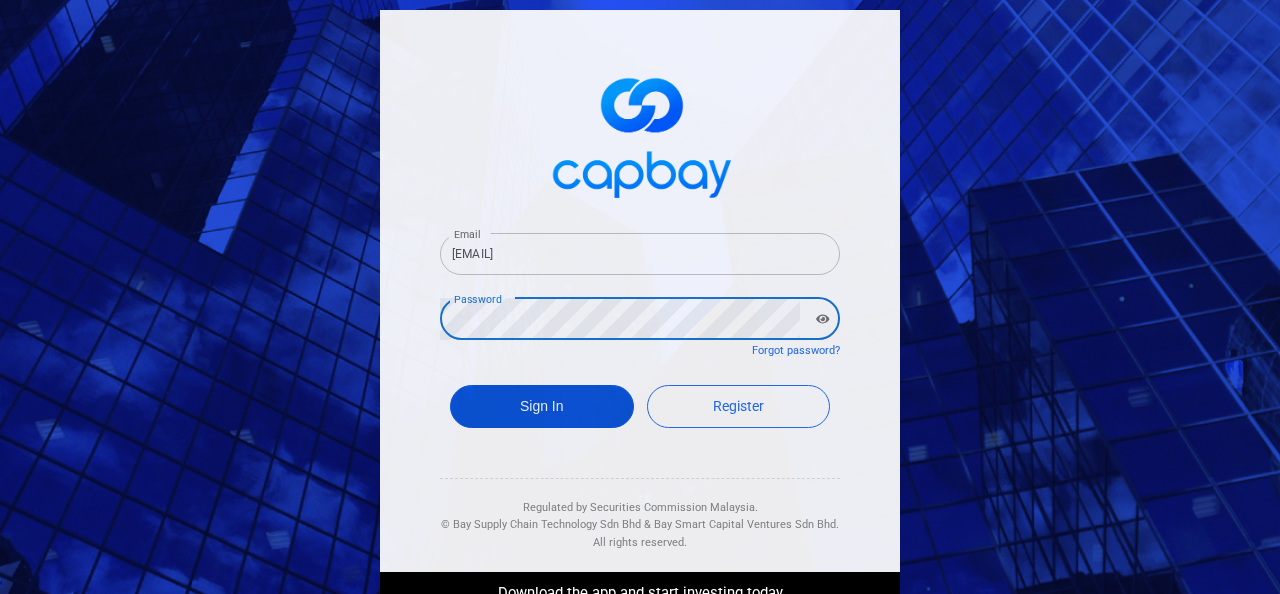 click on "Sign In" at bounding box center [542, 406] 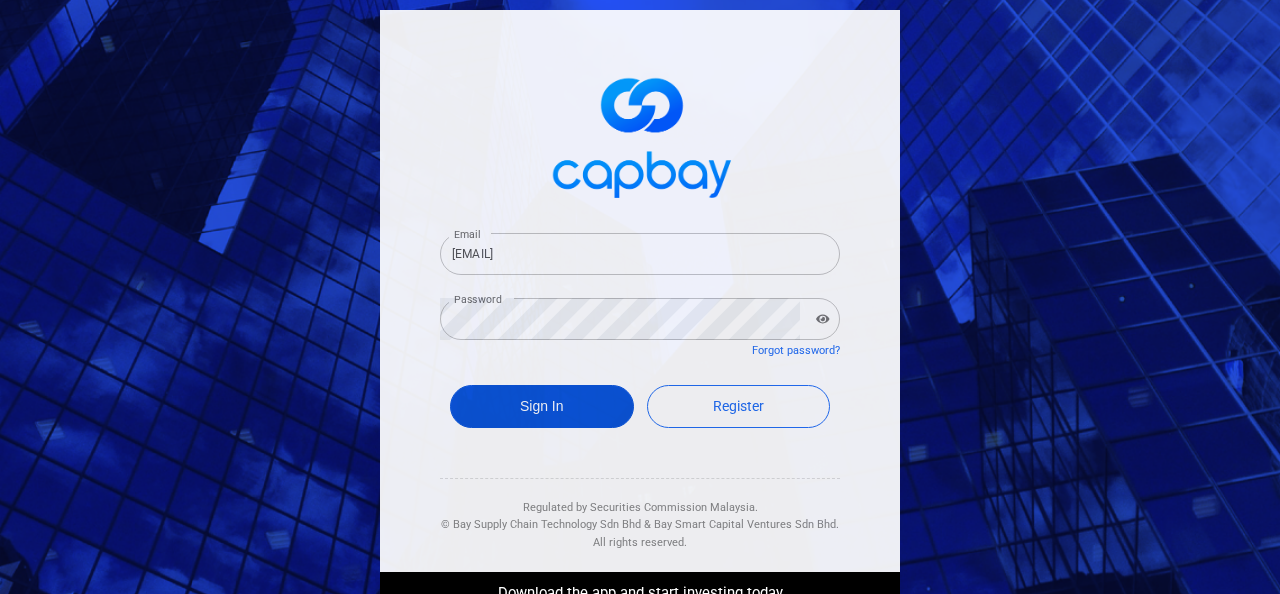 click on "Sign In" at bounding box center (542, 406) 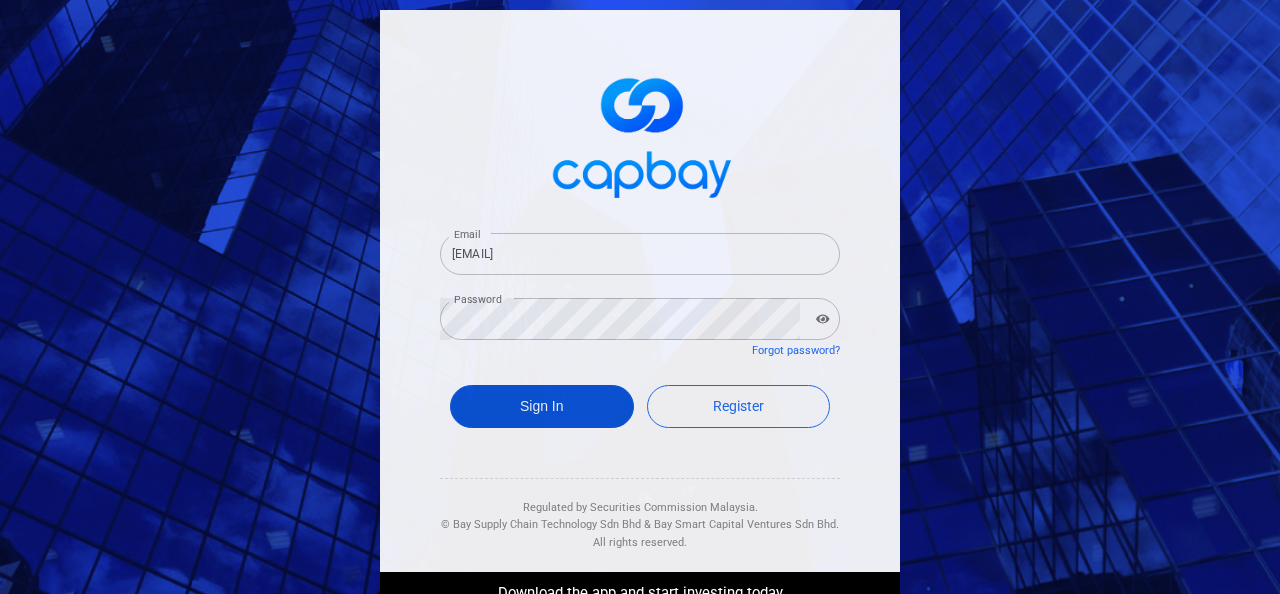 click on "Sign In" at bounding box center [542, 406] 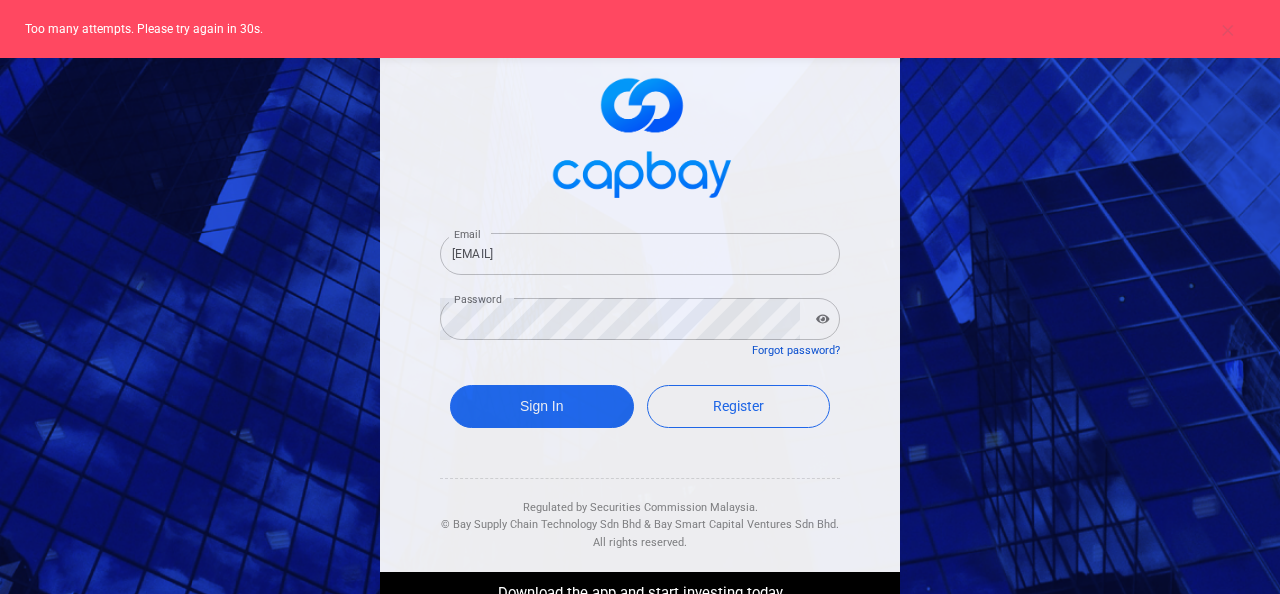 click on "Forgot password?" at bounding box center [796, 350] 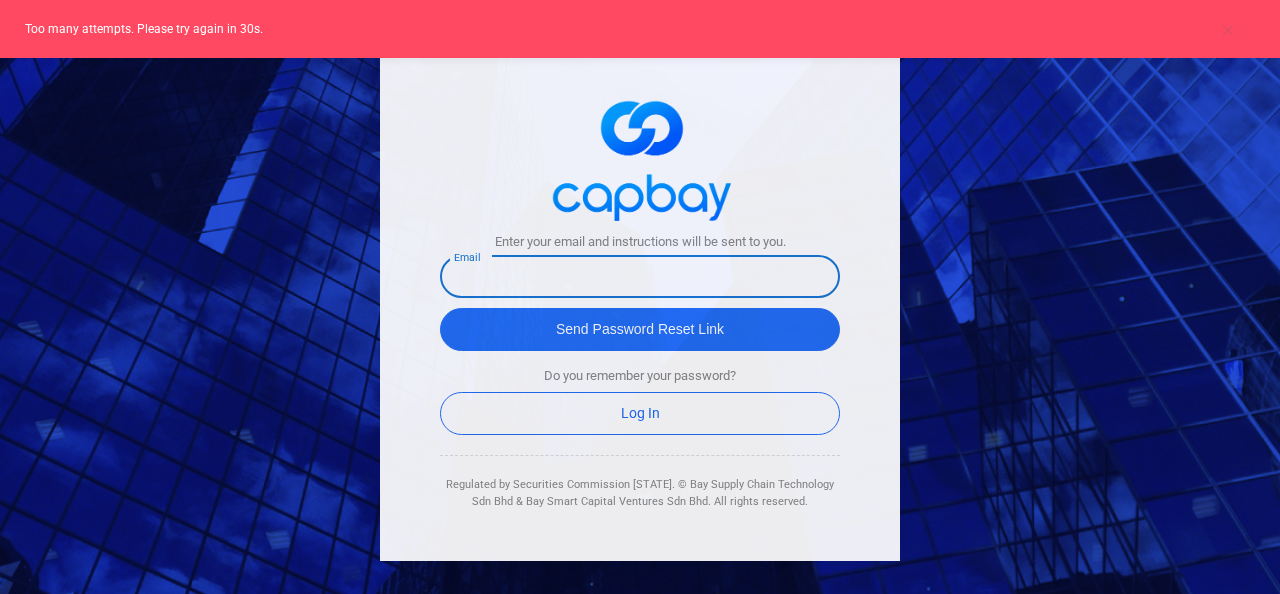 click at bounding box center (640, 277) 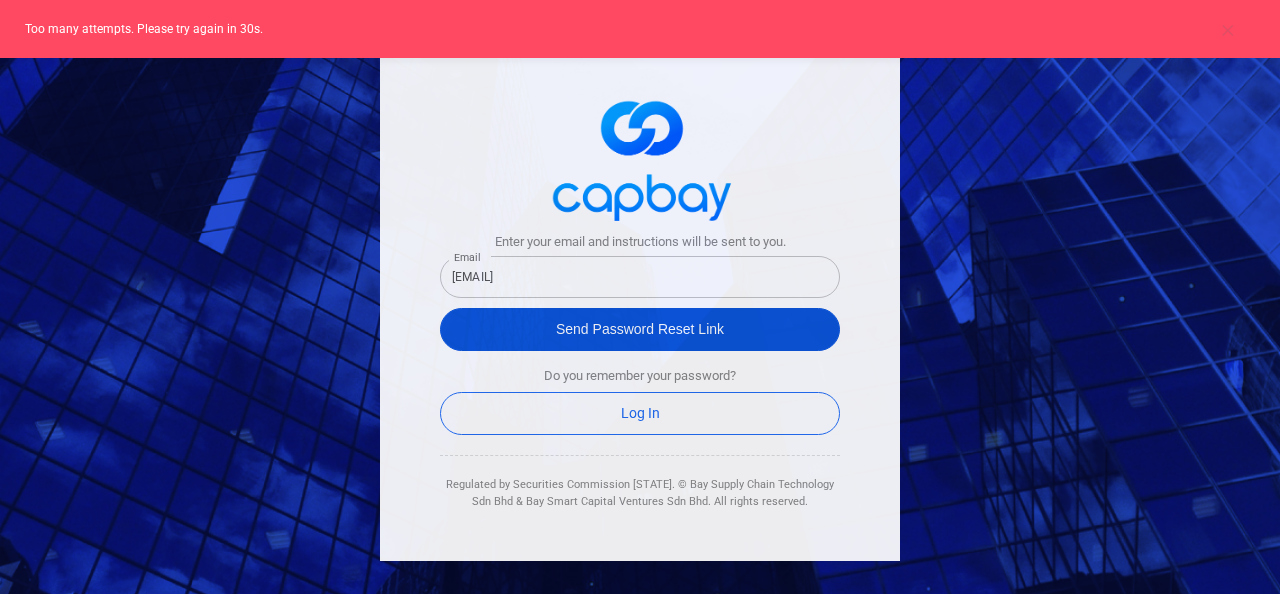 click on "Send Password Reset Link" at bounding box center [640, 329] 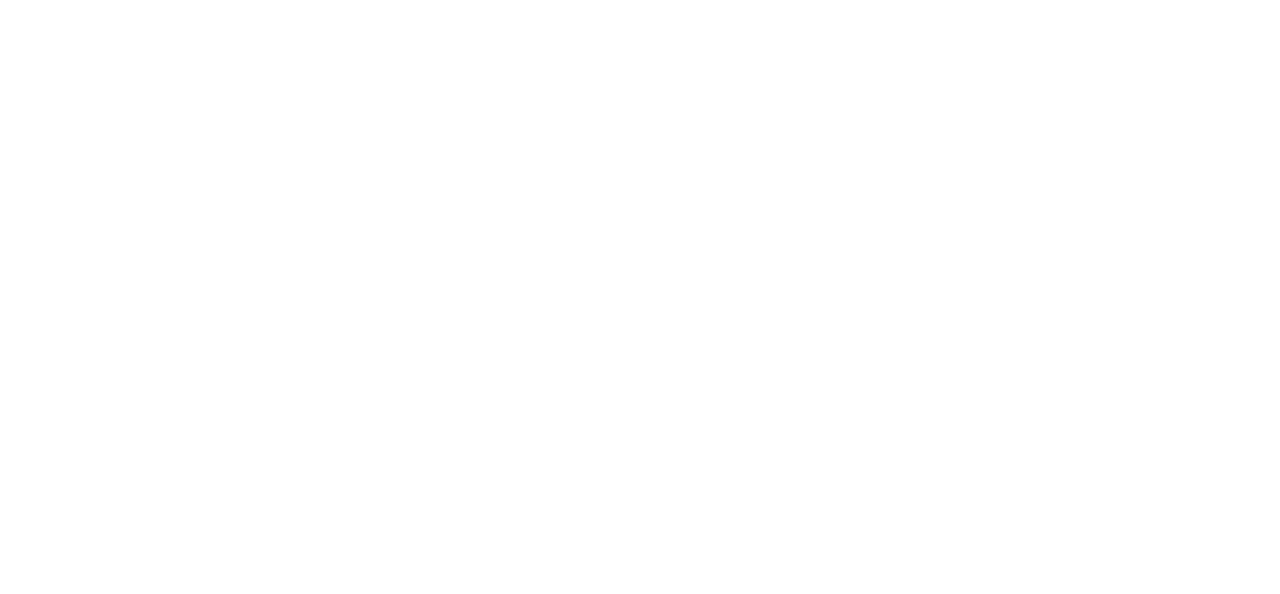 scroll, scrollTop: 0, scrollLeft: 0, axis: both 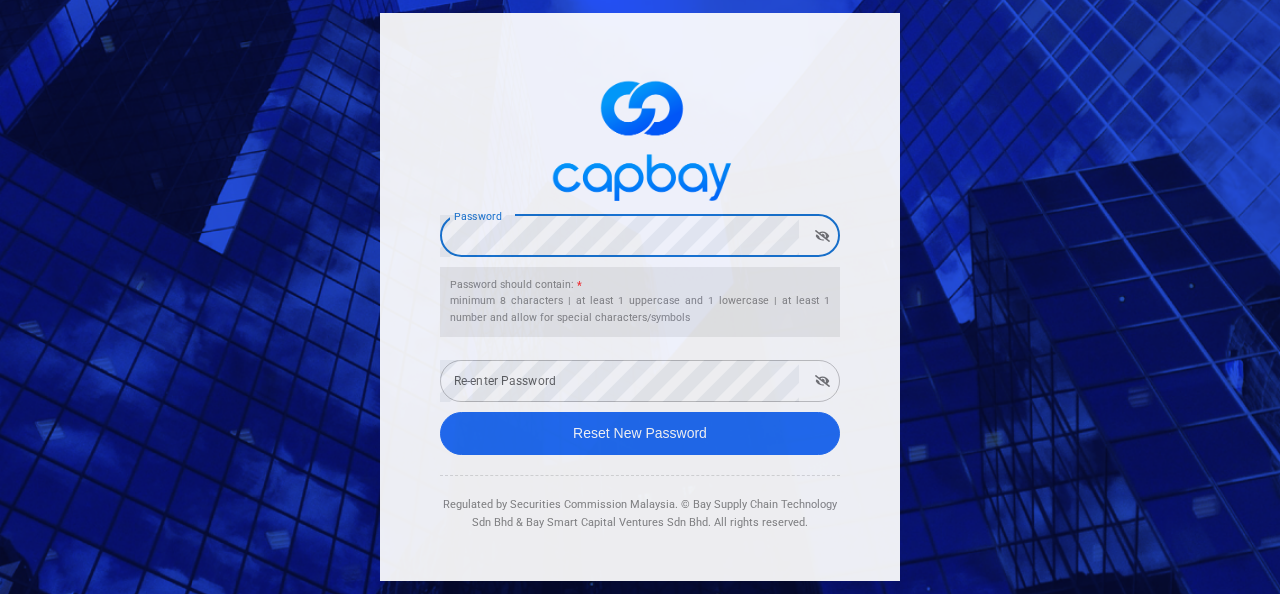 click at bounding box center [822, 236] 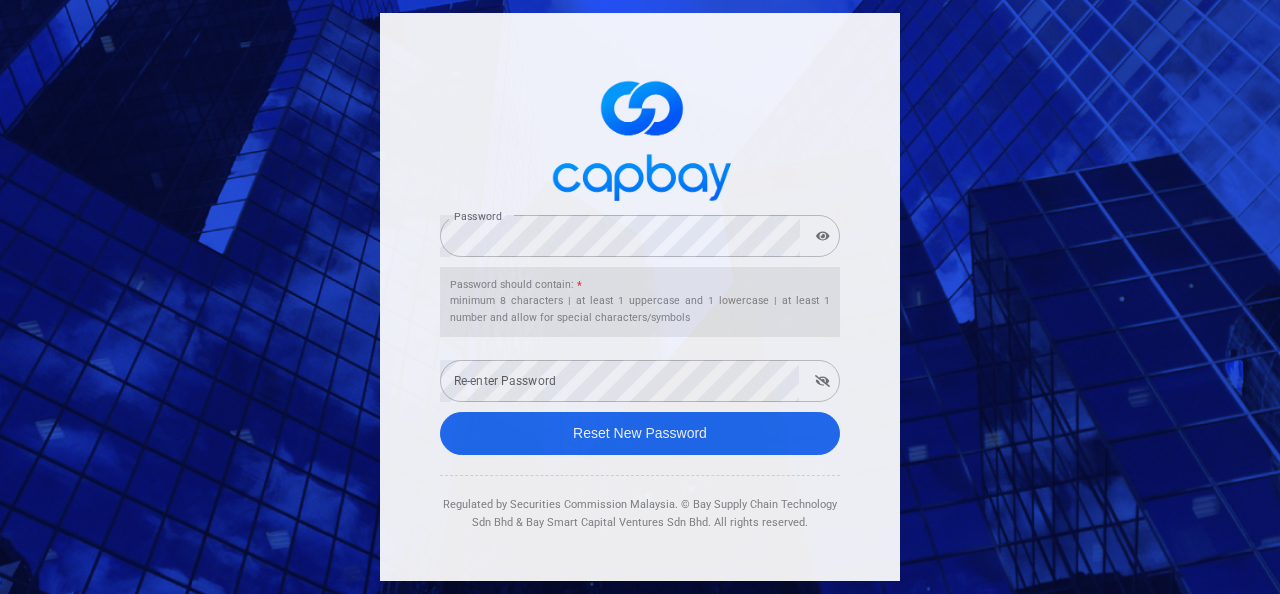 click at bounding box center [822, 381] 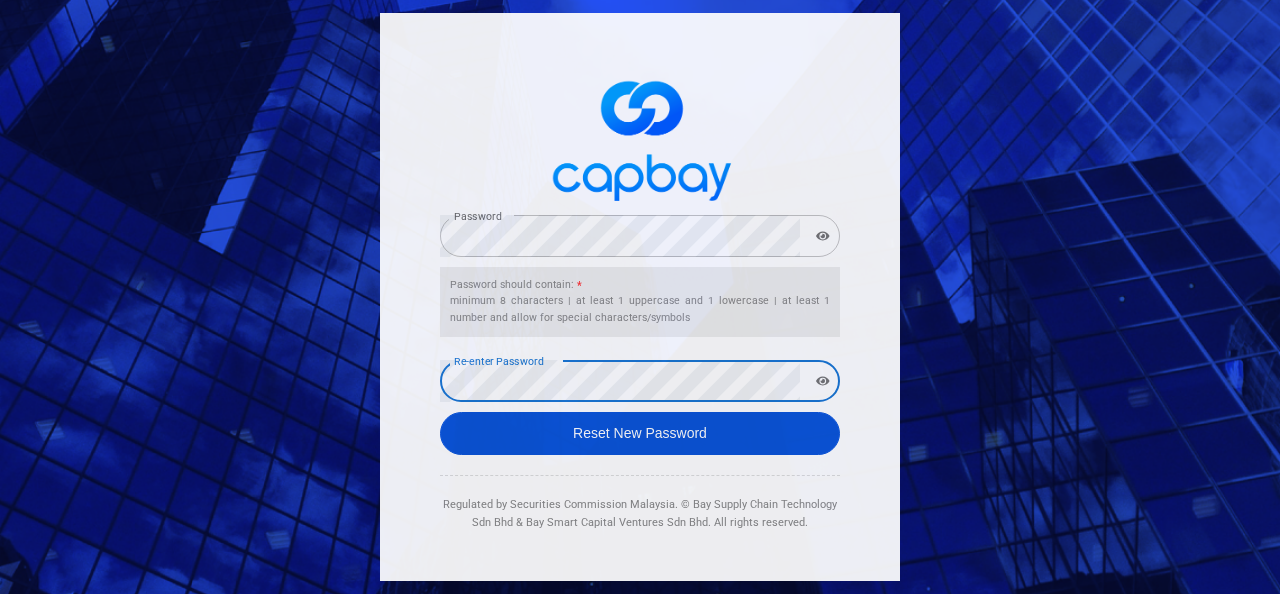click on "Reset New Password" at bounding box center (640, 433) 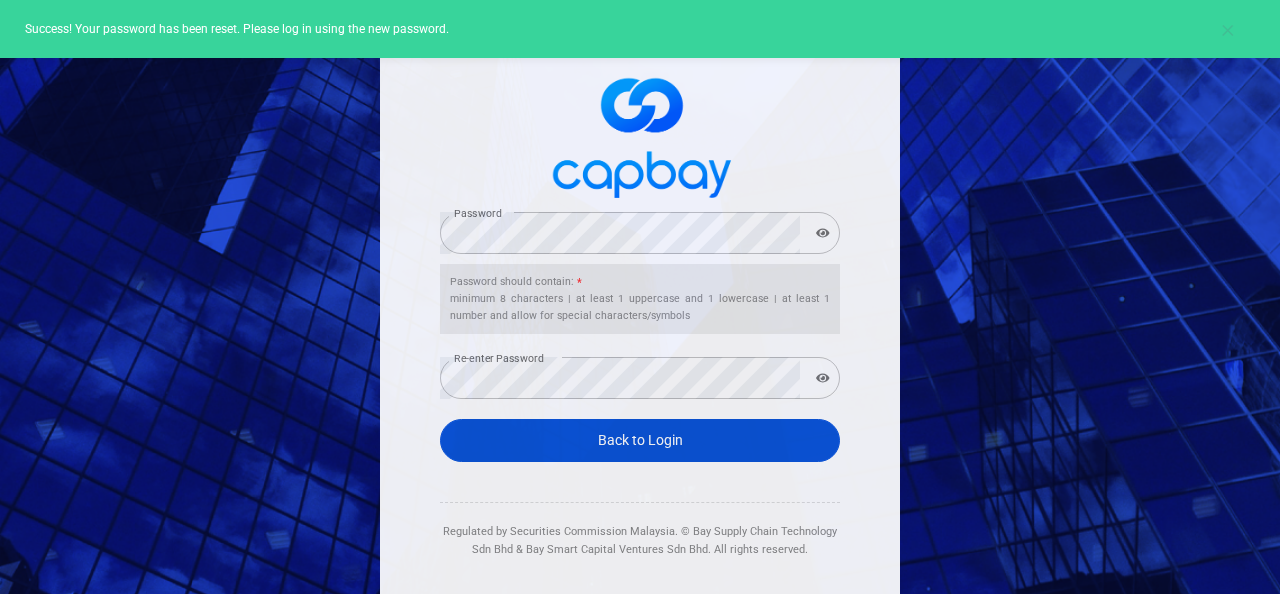 click on "Back to Login" at bounding box center [640, 440] 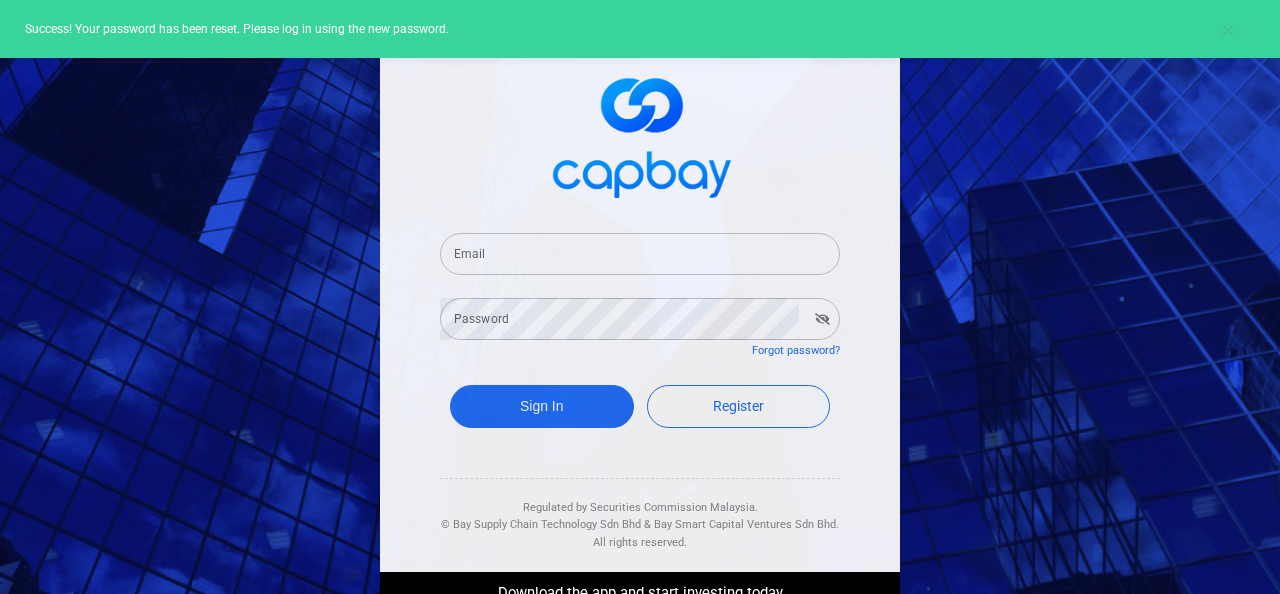 click on "Email" at bounding box center [640, 254] 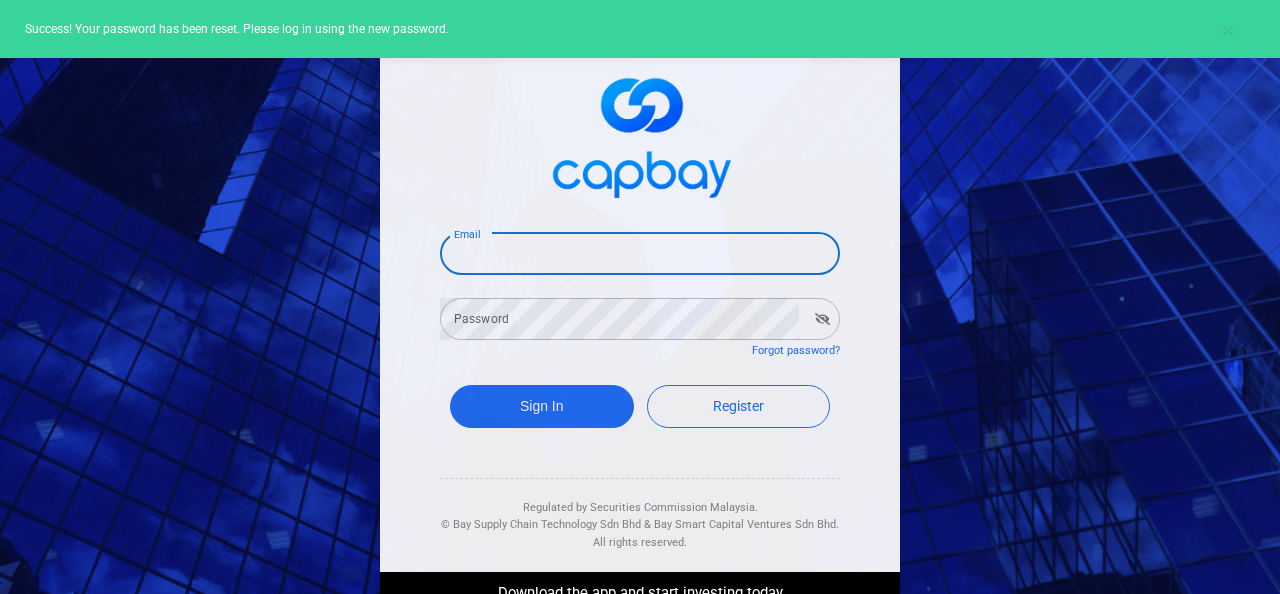 type on "[EMAIL]" 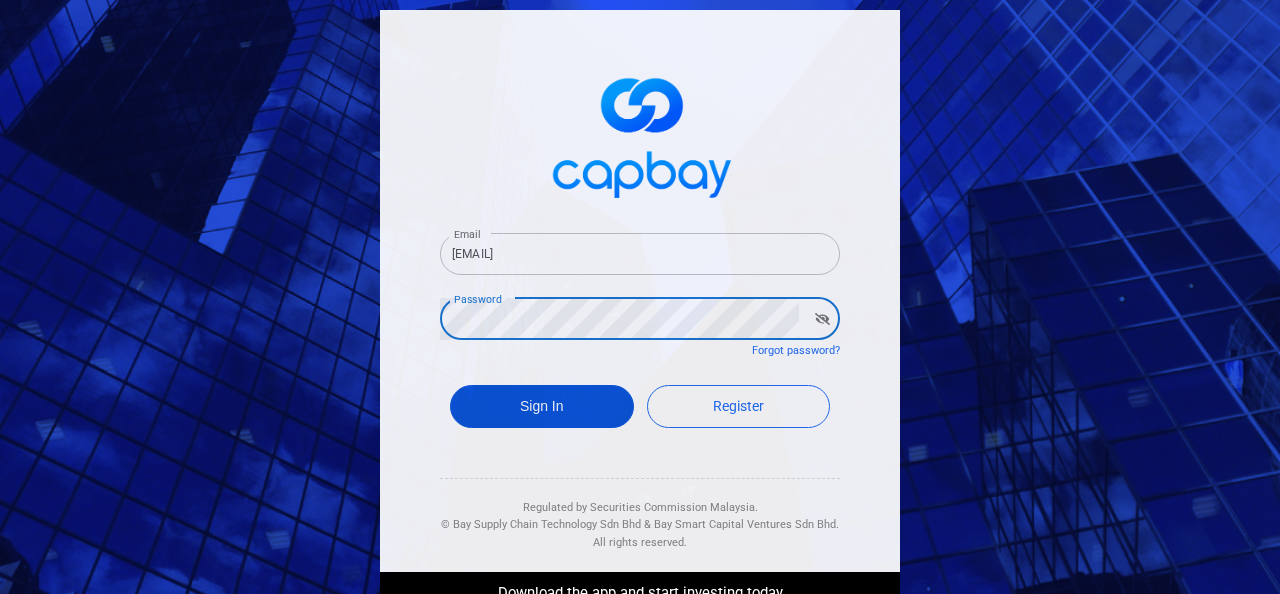 click on "Sign In" at bounding box center [542, 406] 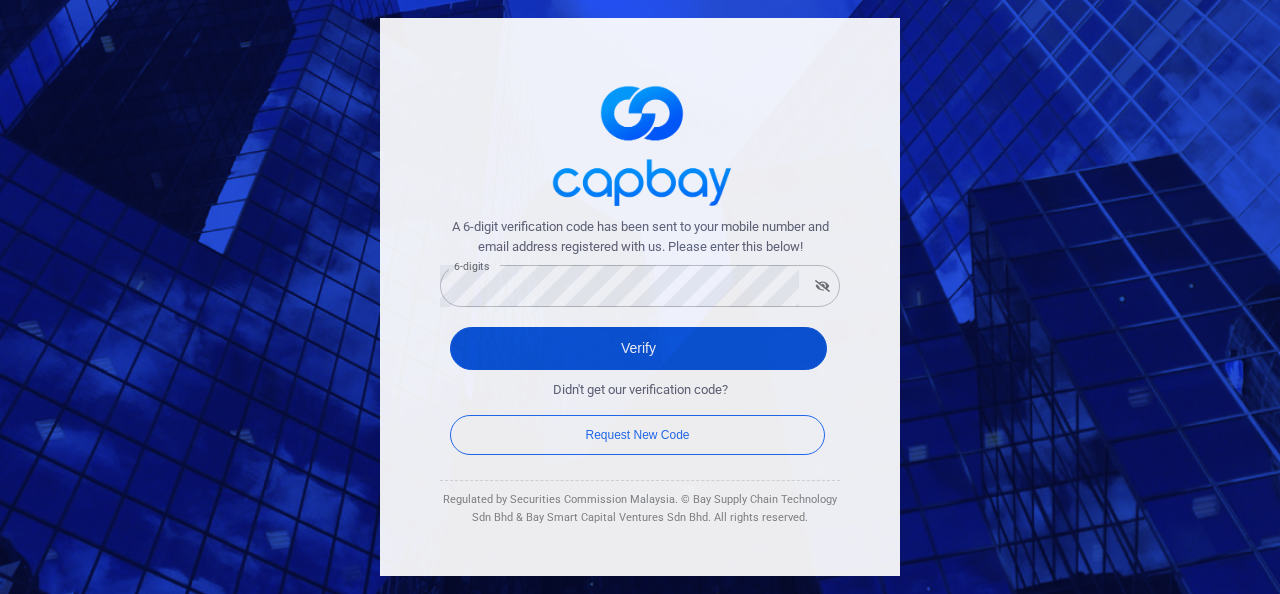 click on "Verify" at bounding box center [638, 348] 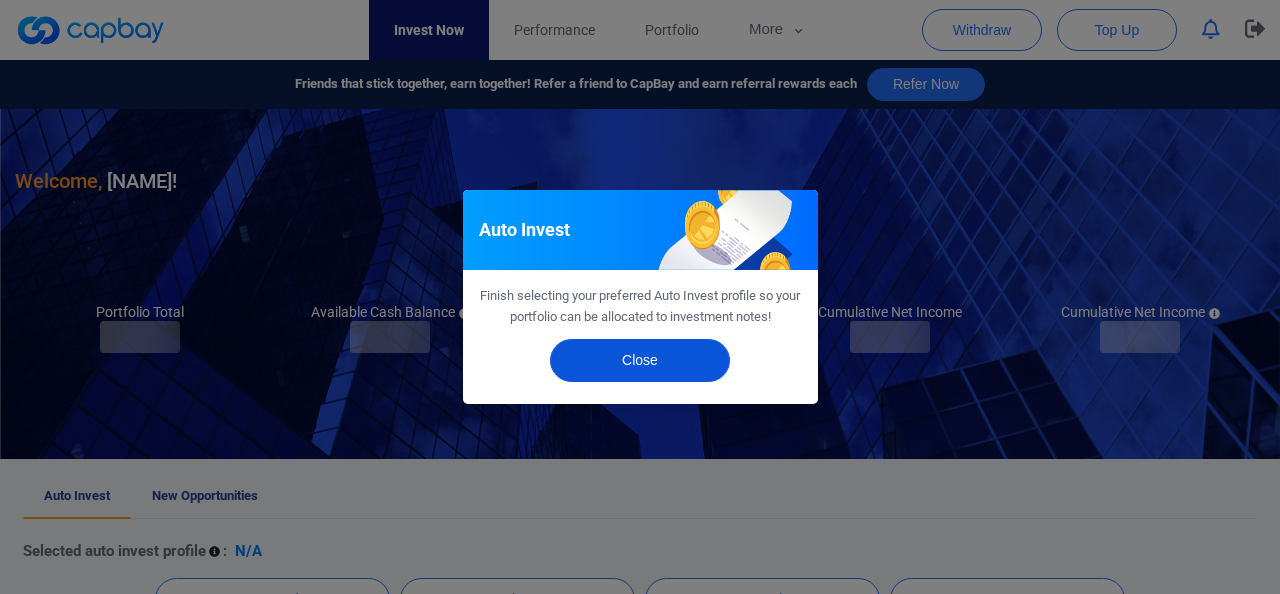 click on "1 .   Please select your purpose of transactions Purpose of transactions Purpose of transactions 2 .   Please select your Politically Exposed Person (PEP) status   Politically Exposed Person (PEP) status Politically Exposed Person (PEP) status 3 .   Do you have any known relationships that qualify under Relatives and Close Associates (RCA) status?   Yes No" at bounding box center [640, 297] 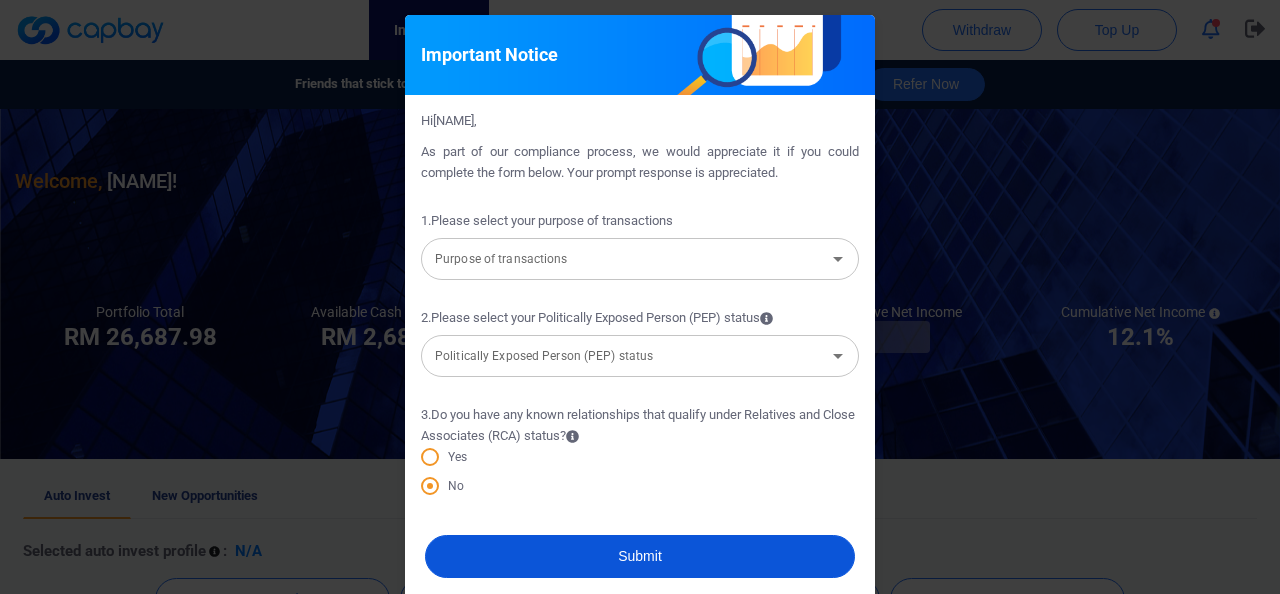 click on "Submit" at bounding box center (640, 556) 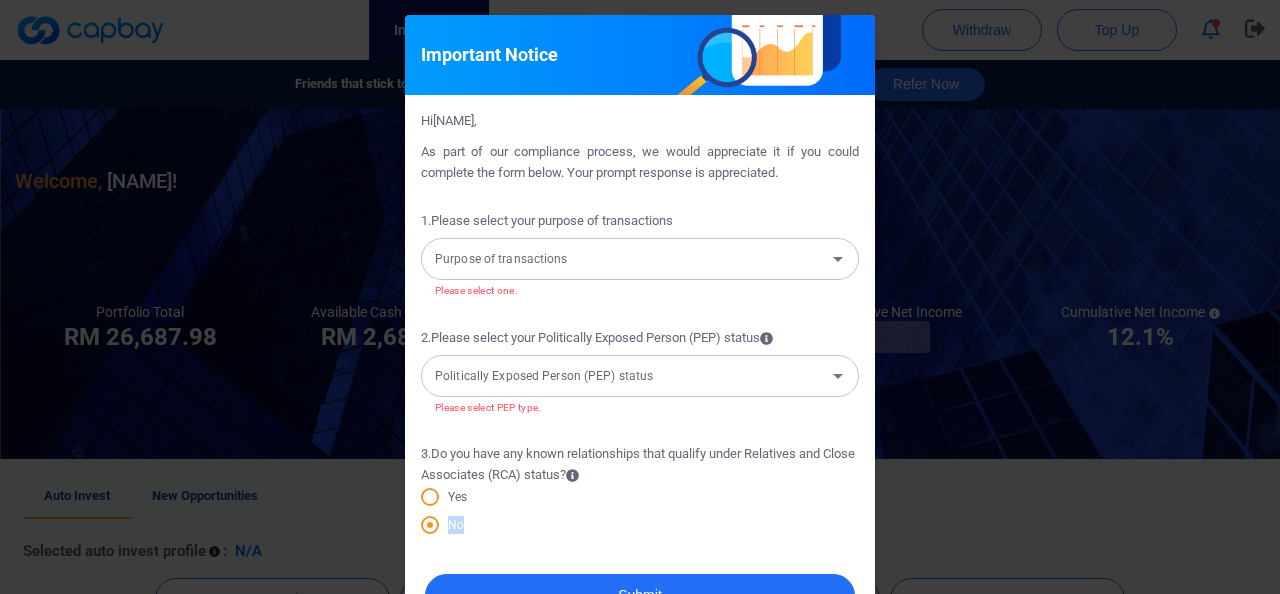 drag, startPoint x: 760, startPoint y: 550, endPoint x: 843, endPoint y: 156, distance: 402.6475 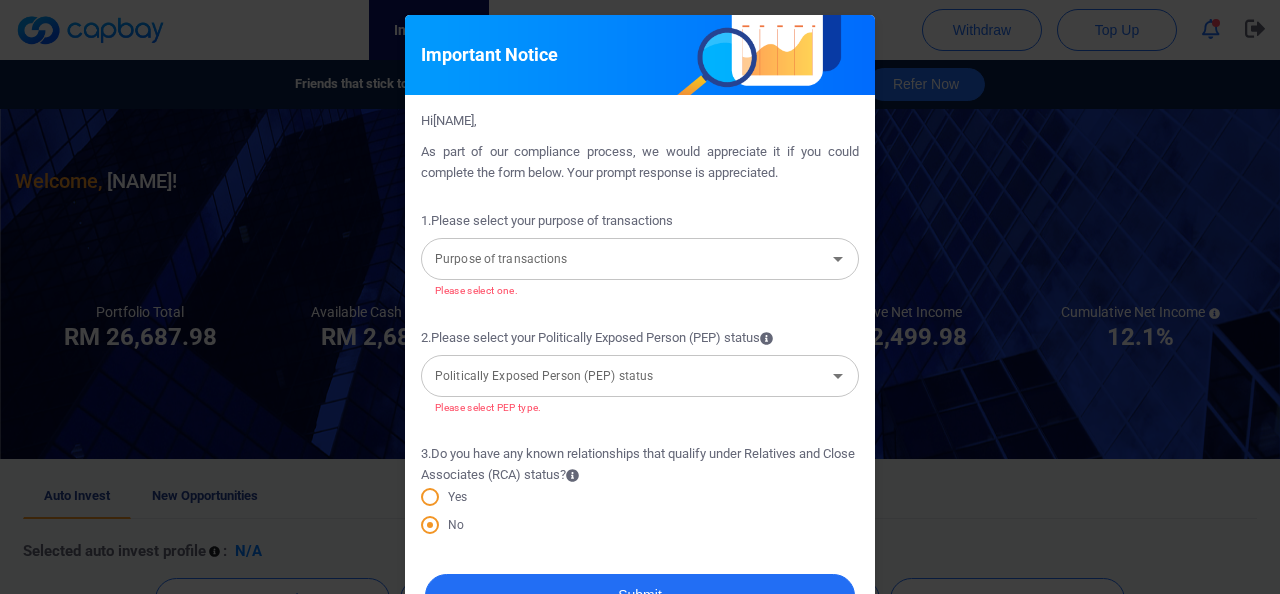 click on "Important Notice Hi [NAME], As part of our compliance process, we would appreciate it if you could complete the form below. Your prompt response is appreciated. 1 . Please select your purpose of transactions Purpose of transactions Purpose of transactions Please select one. 2 . Please select your Politically Exposed Person (PEP) status Politically Exposed Person (PEP) status Politically Exposed Person (PEP) status Please select PEP type. 3 . Do you have any known relationships that qualify under Relatives and Close Associates (RCA) status? Yes No Submit" at bounding box center (640, 297) 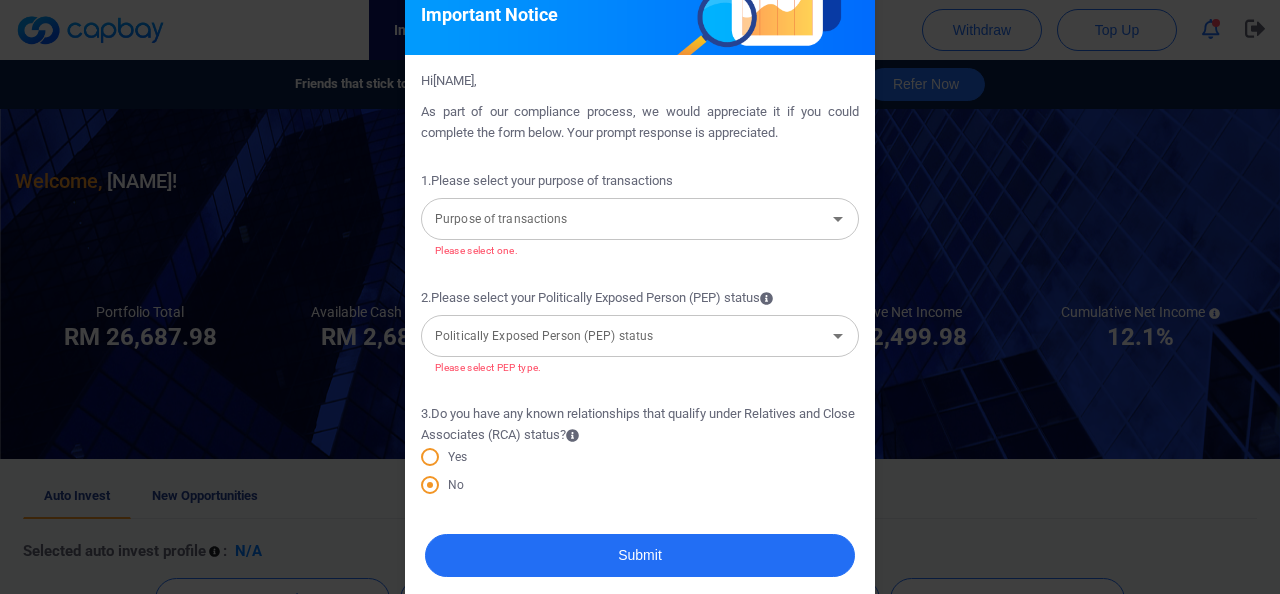 scroll, scrollTop: 60, scrollLeft: 0, axis: vertical 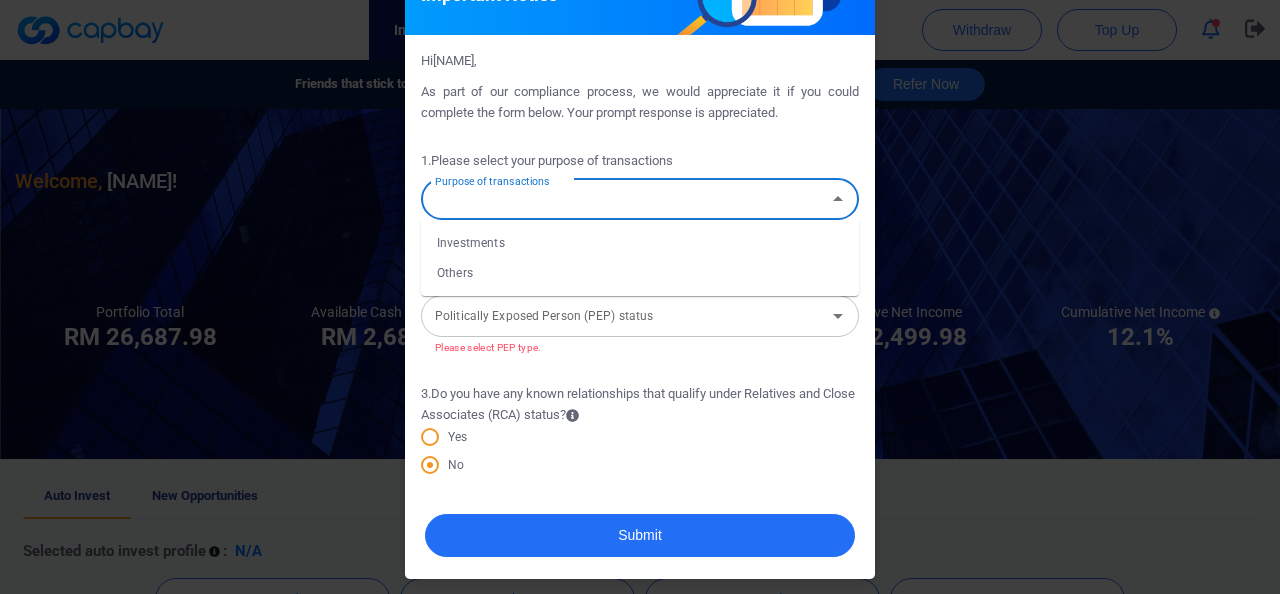 click on "Purpose of transactions" at bounding box center (623, 199) 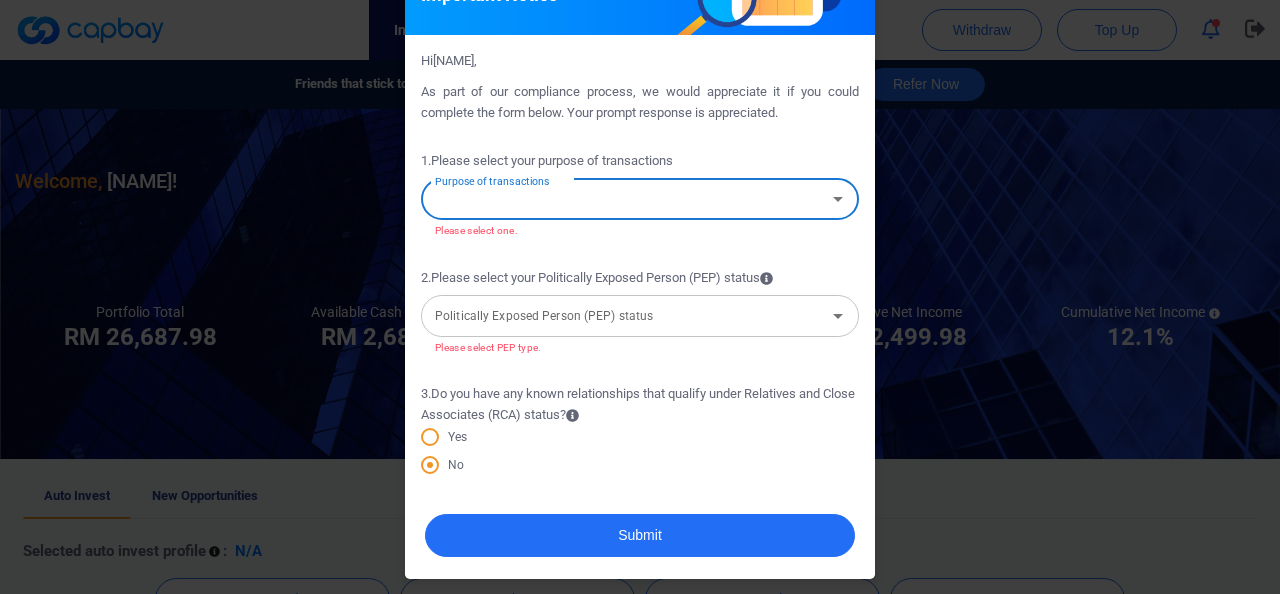 click on "Politically Exposed Person (PEP) status" at bounding box center [623, 315] 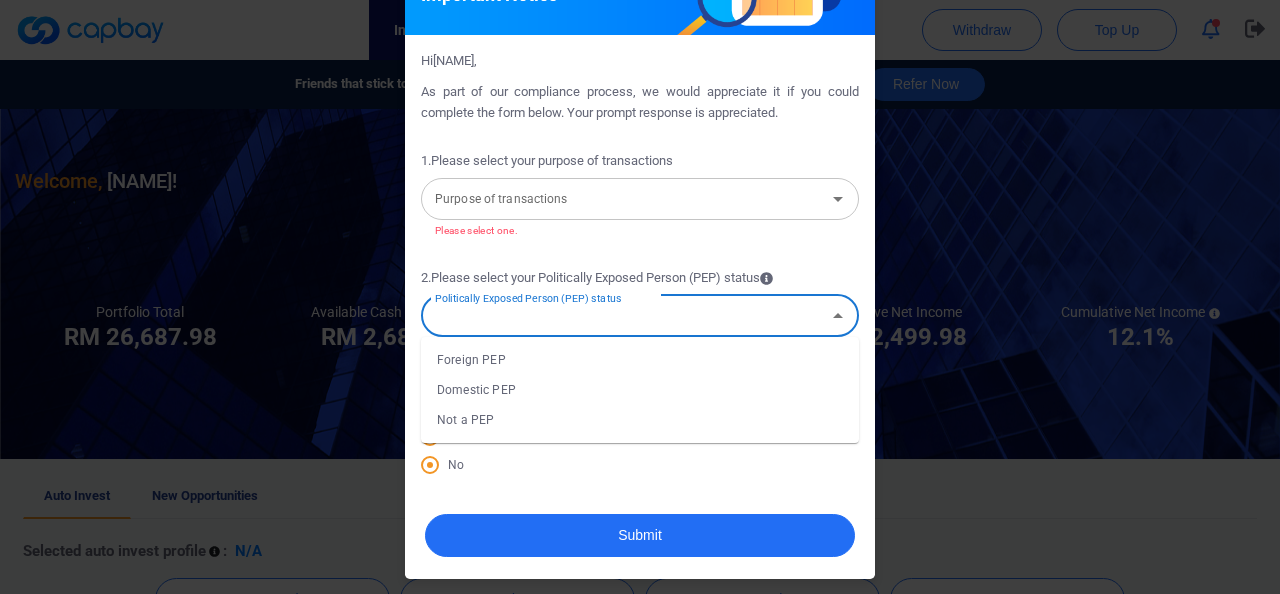 click on "Politically Exposed Person (PEP) status" at bounding box center (623, 315) 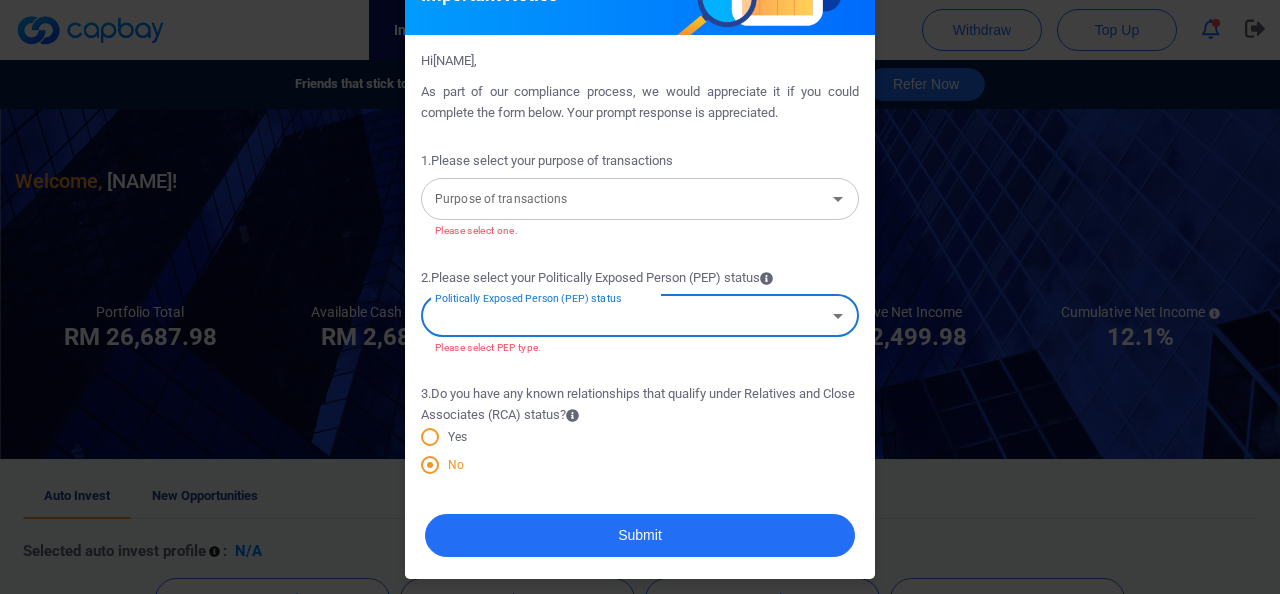 click at bounding box center (430, 465) 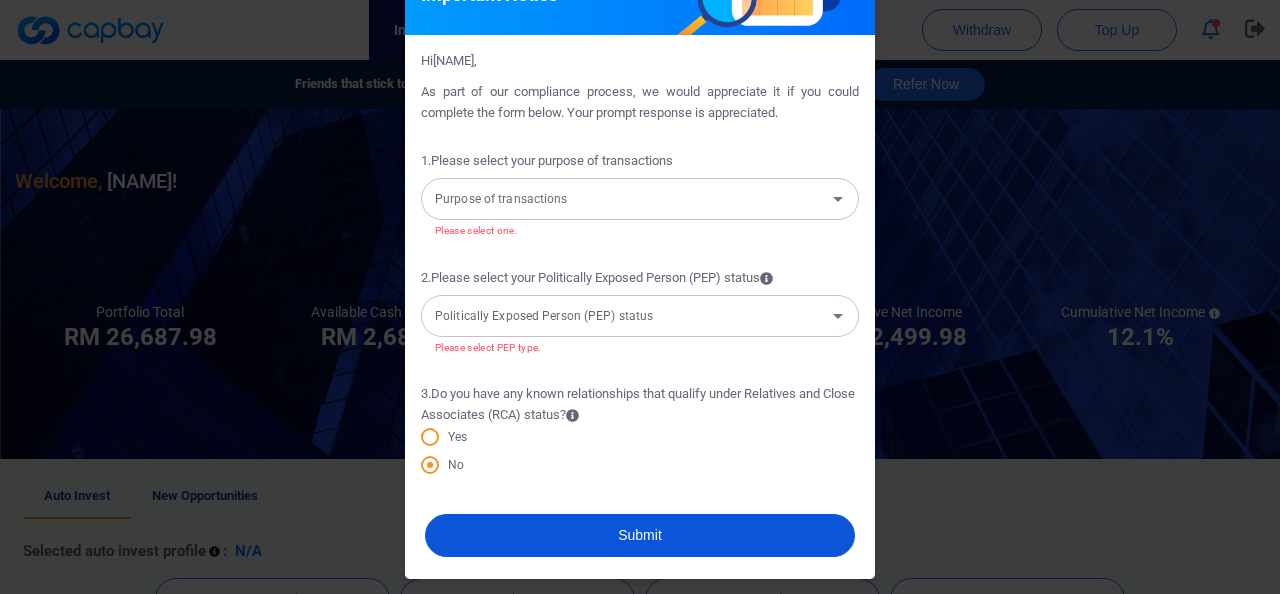 click on "Submit" at bounding box center (640, 535) 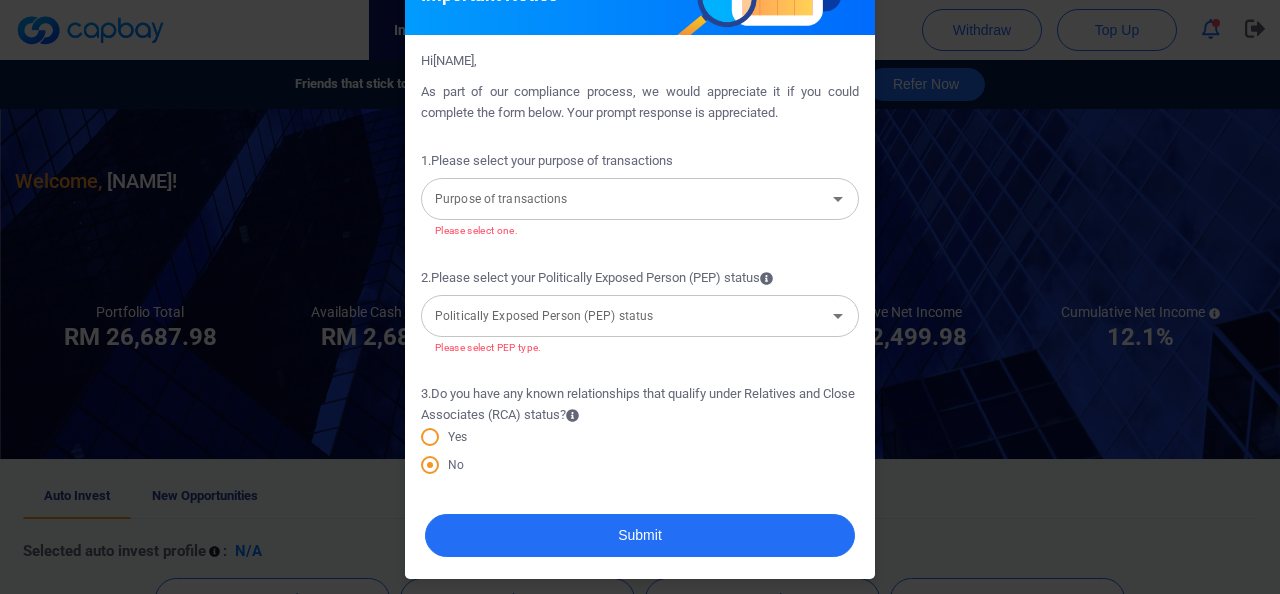 click on "Politically Exposed Person (PEP) status Politically Exposed Person (PEP) status" at bounding box center (640, 314) 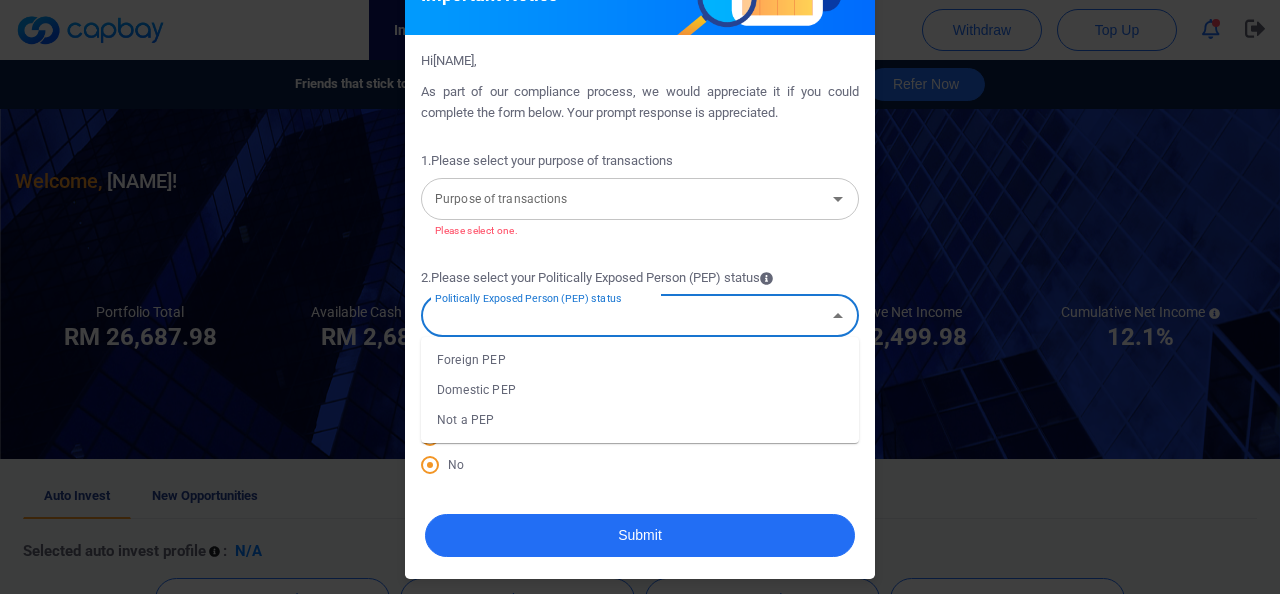 click on "Domestic PEP" at bounding box center (640, 390) 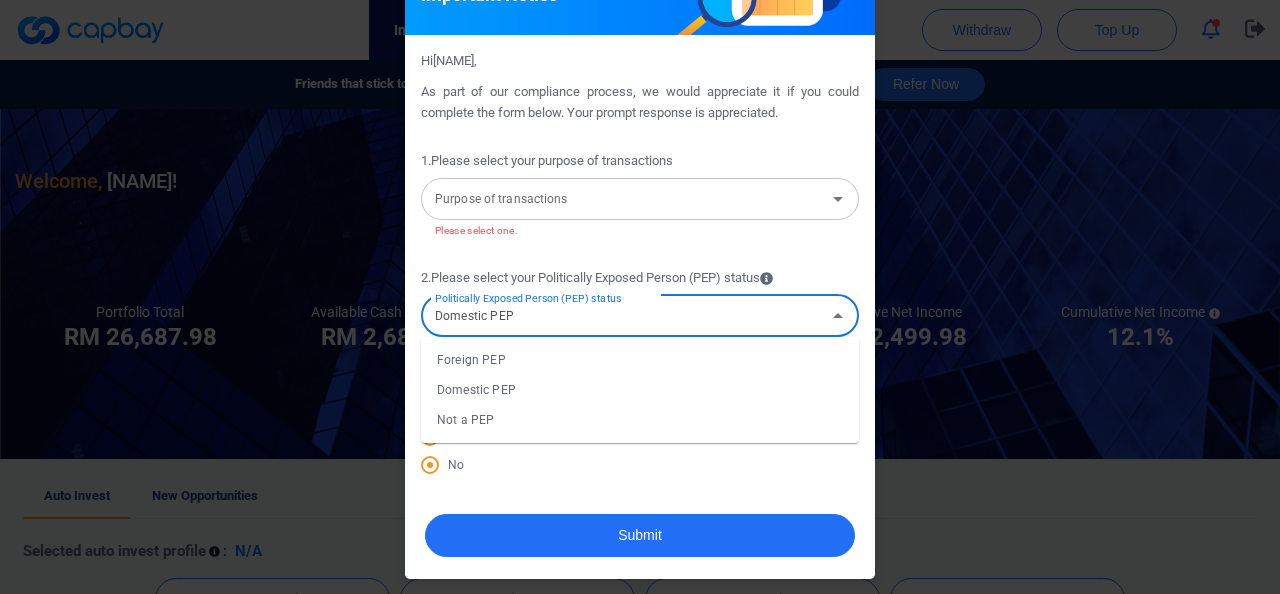 scroll, scrollTop: 40, scrollLeft: 0, axis: vertical 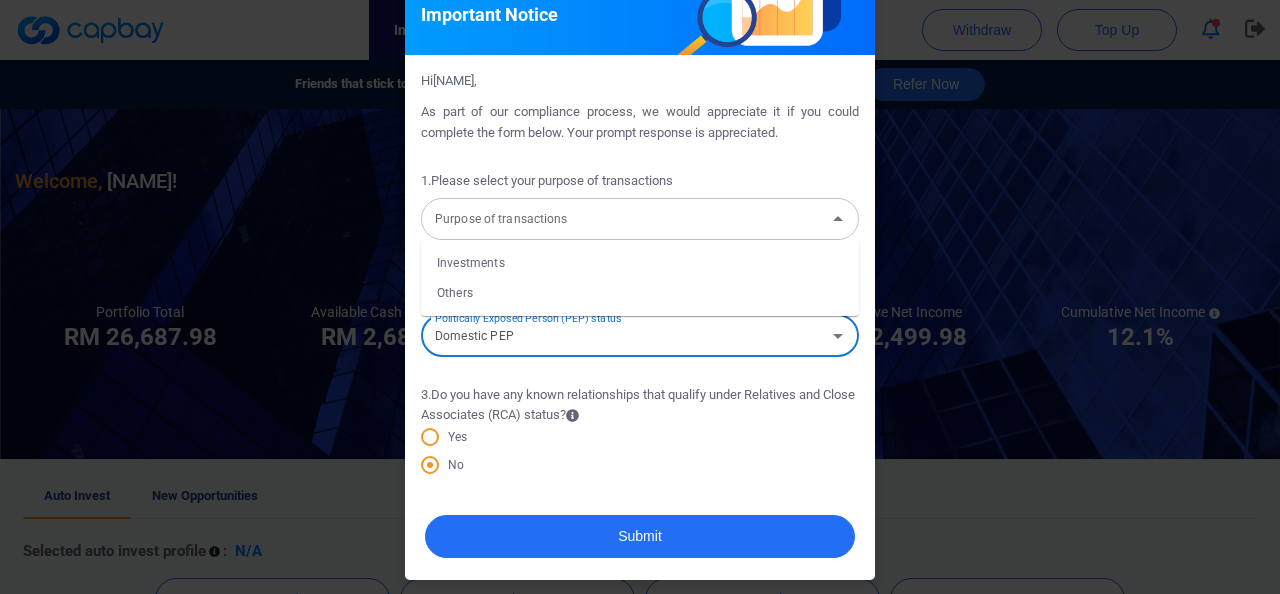 click on "Purpose of transactions" at bounding box center (640, 219) 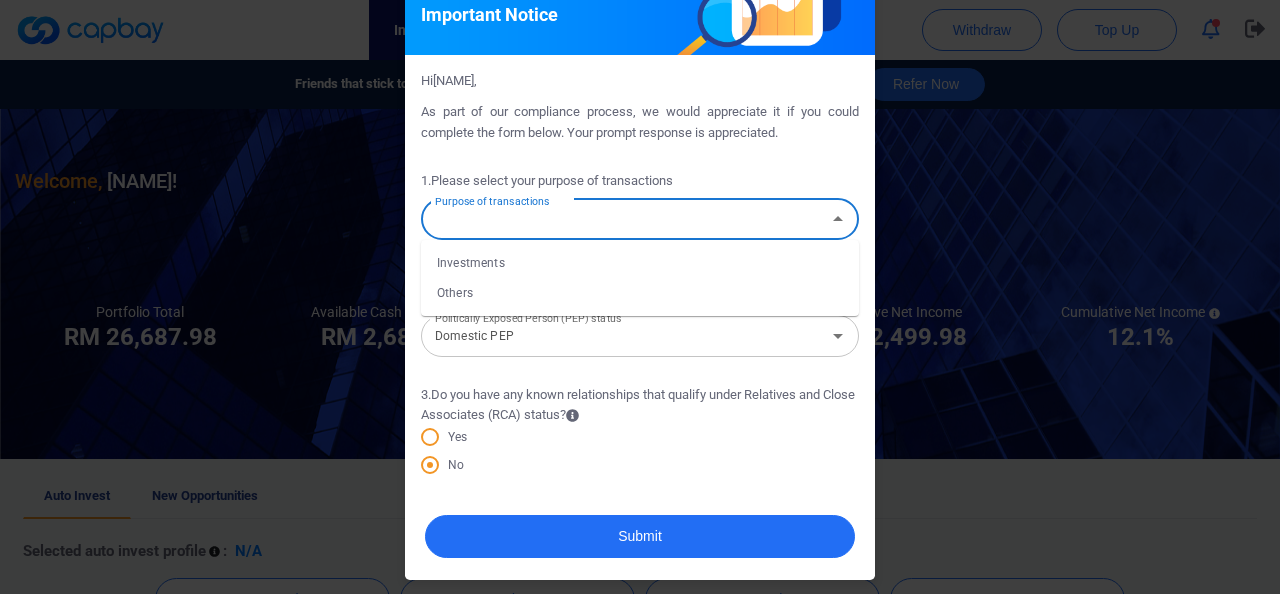 click on "Investments" at bounding box center [640, 263] 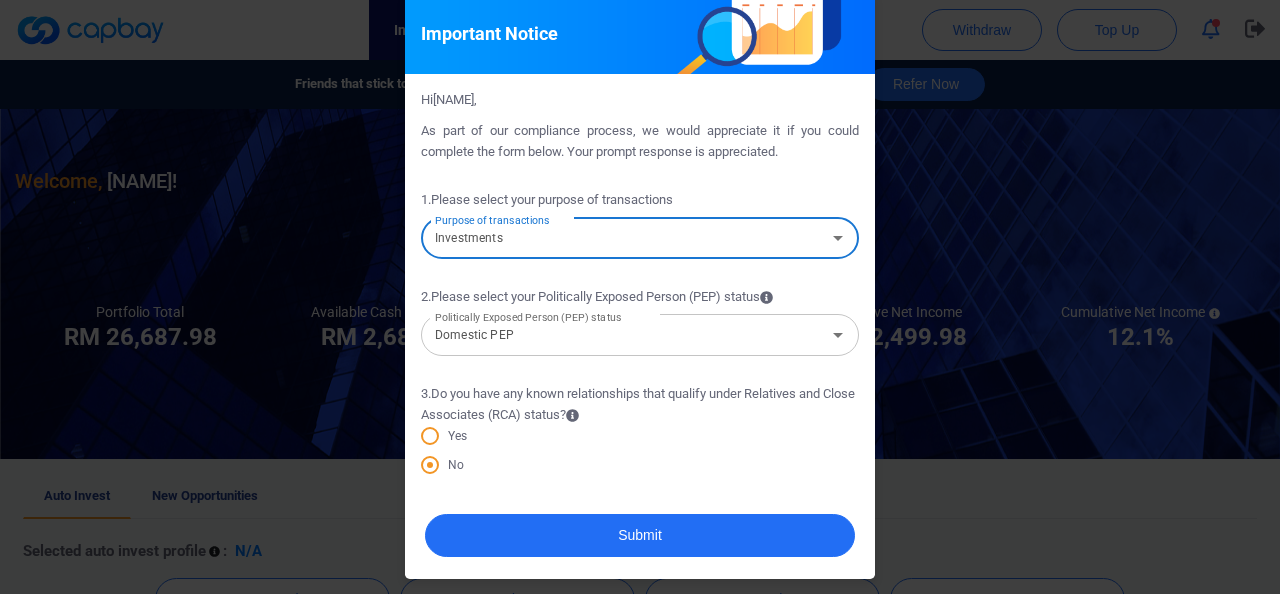 type on "Investments" 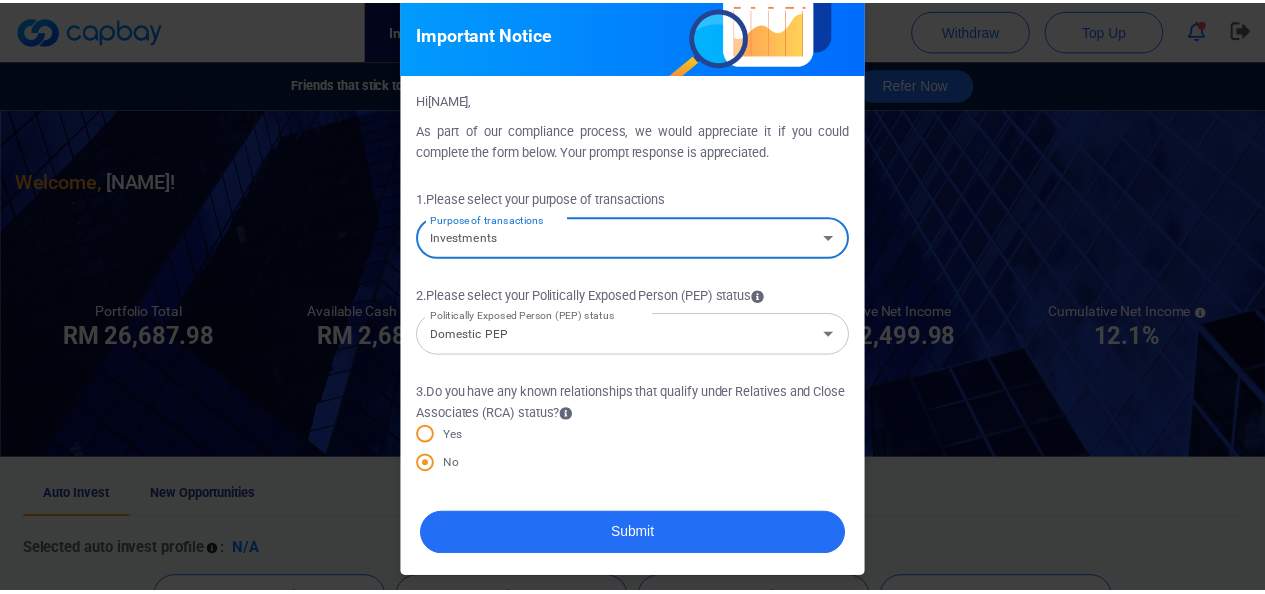 scroll, scrollTop: 20, scrollLeft: 0, axis: vertical 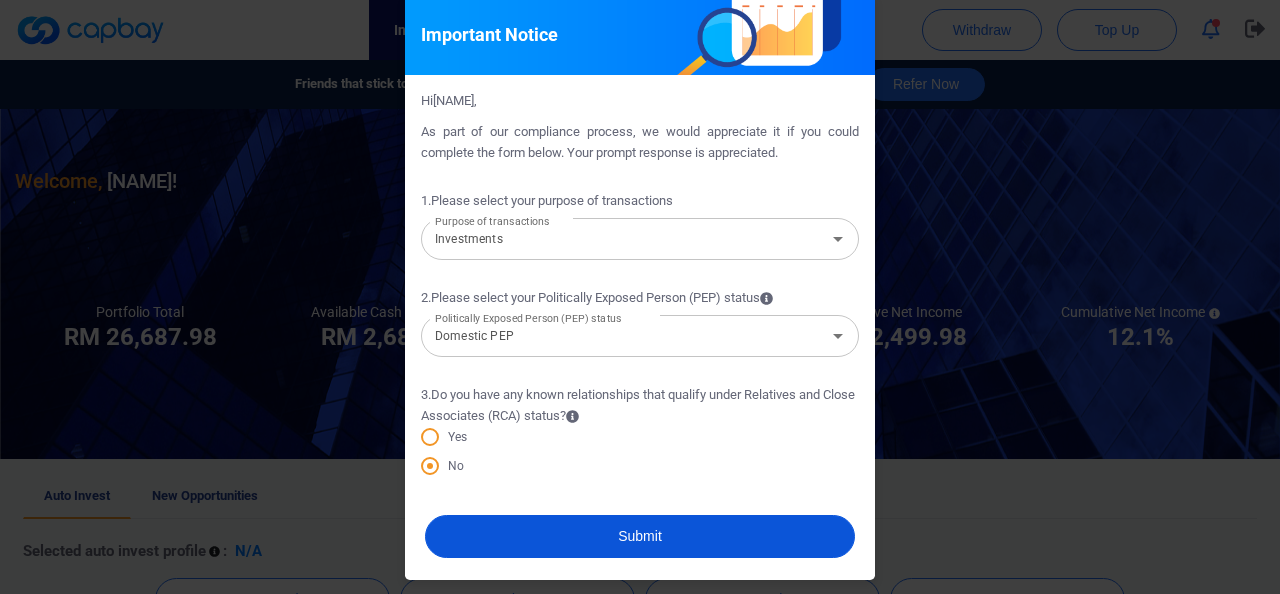 click on "Submit" at bounding box center [640, 536] 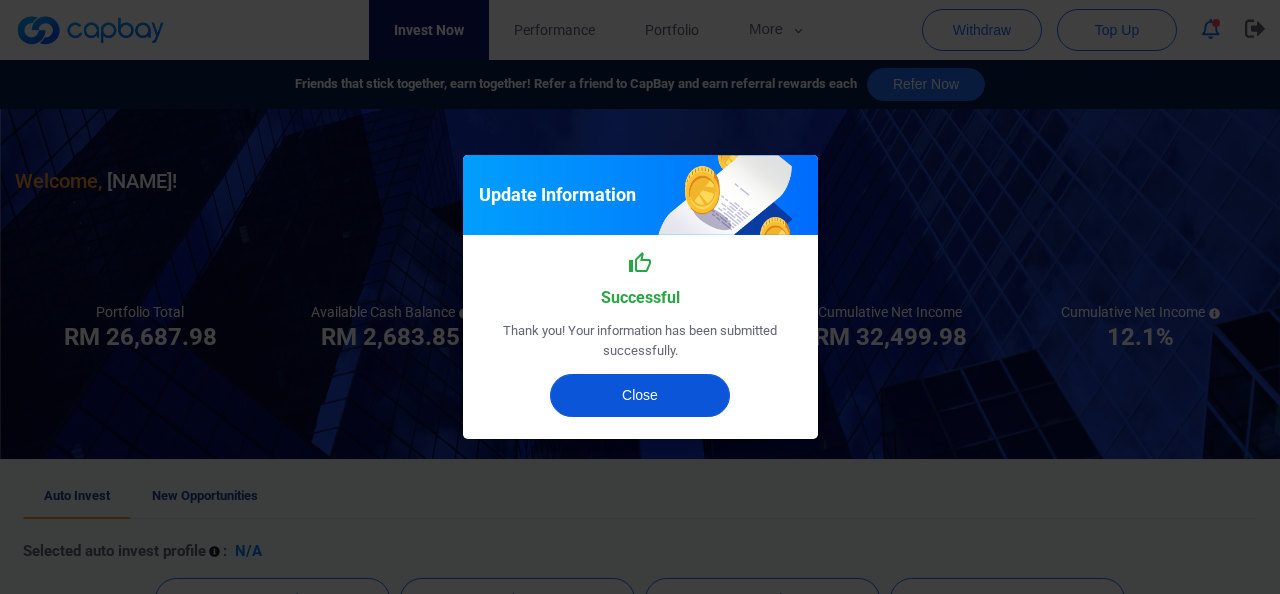 click on "Close" at bounding box center [640, 395] 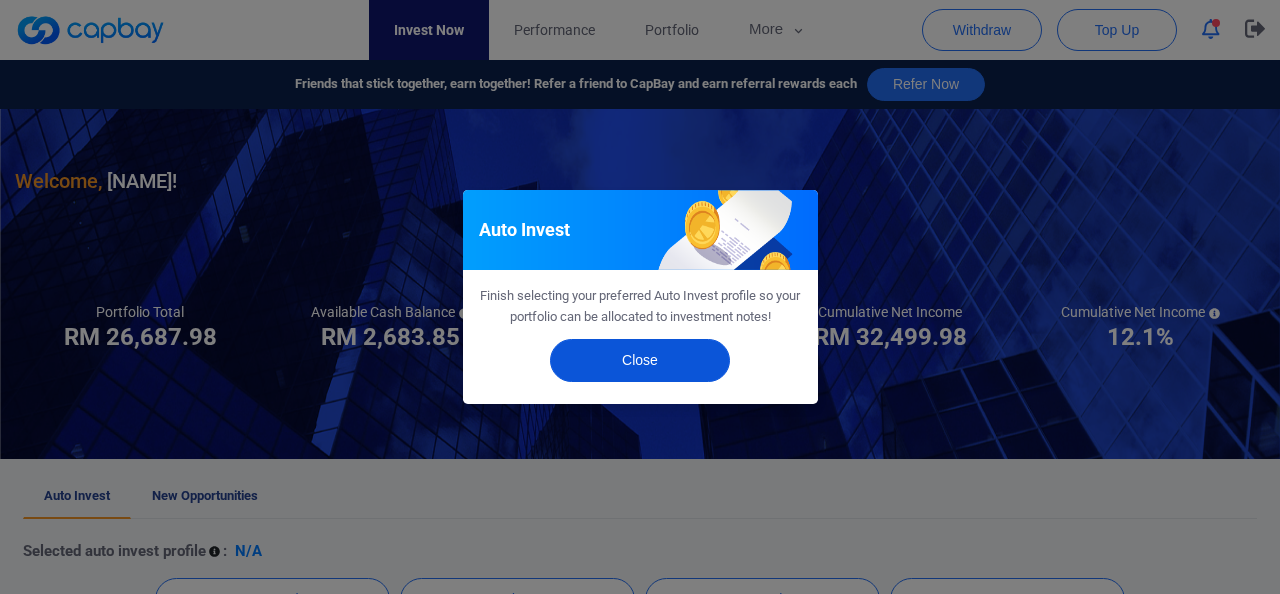 click on "Close" at bounding box center [640, 360] 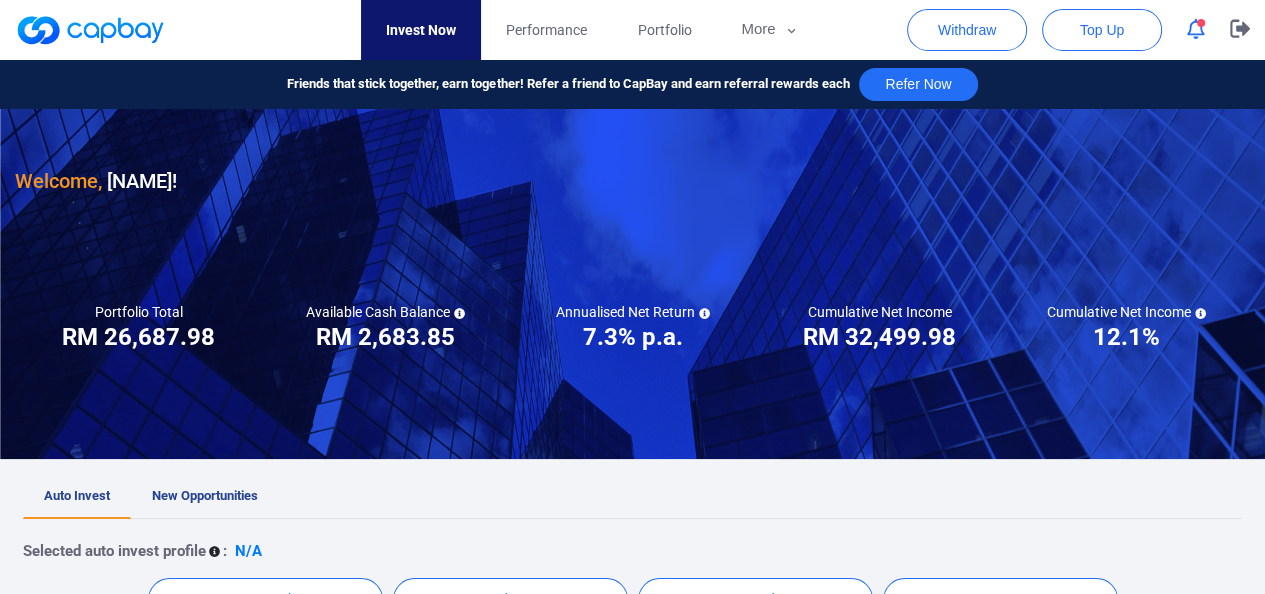 click 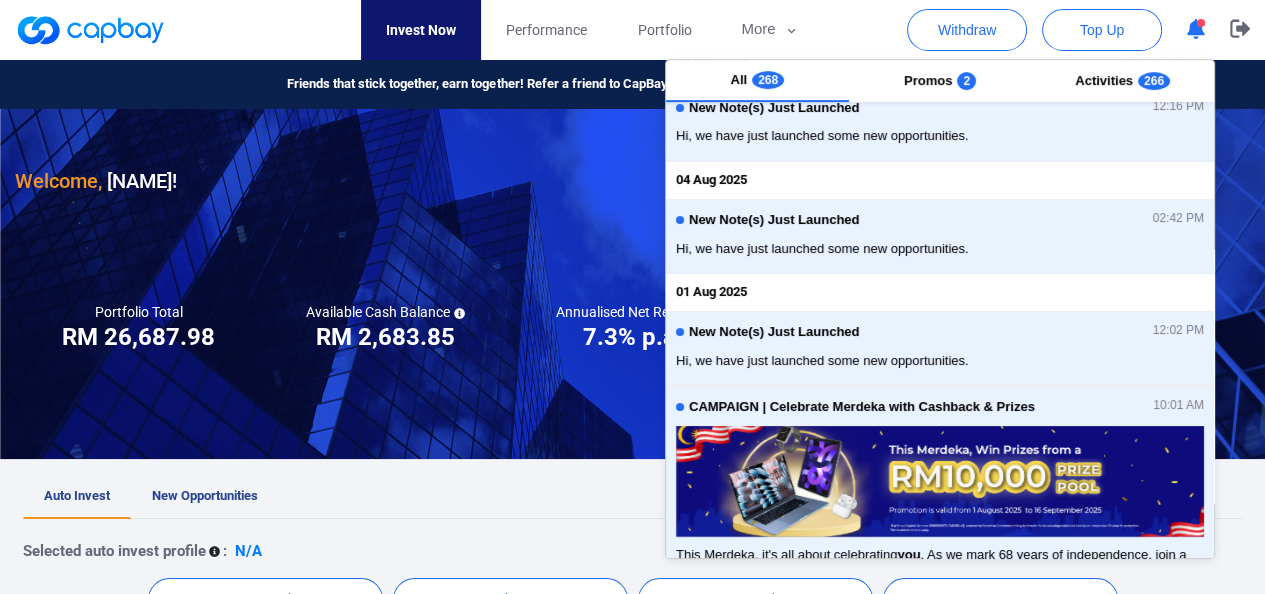 scroll, scrollTop: 100, scrollLeft: 0, axis: vertical 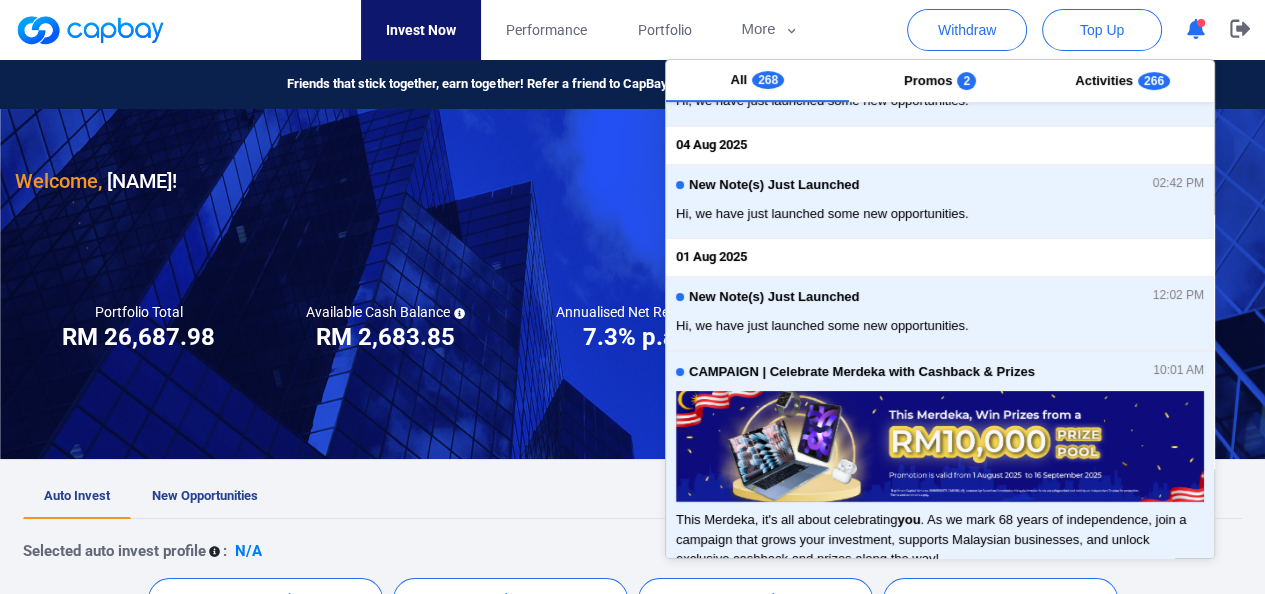 click at bounding box center (632, 284) 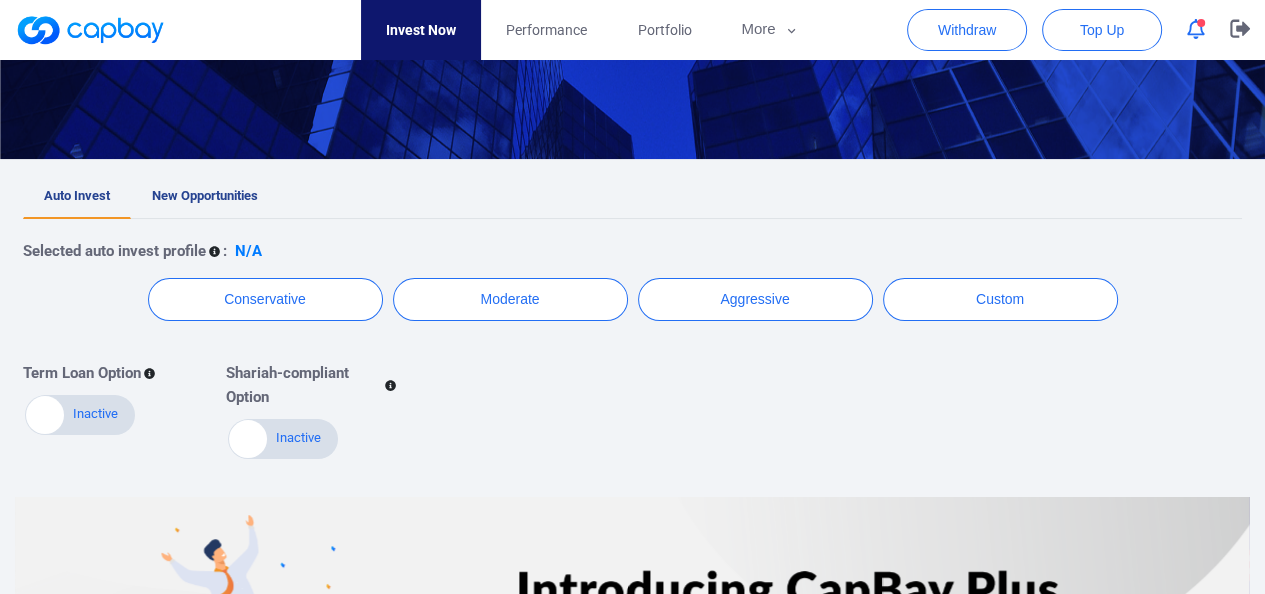 scroll, scrollTop: 0, scrollLeft: 0, axis: both 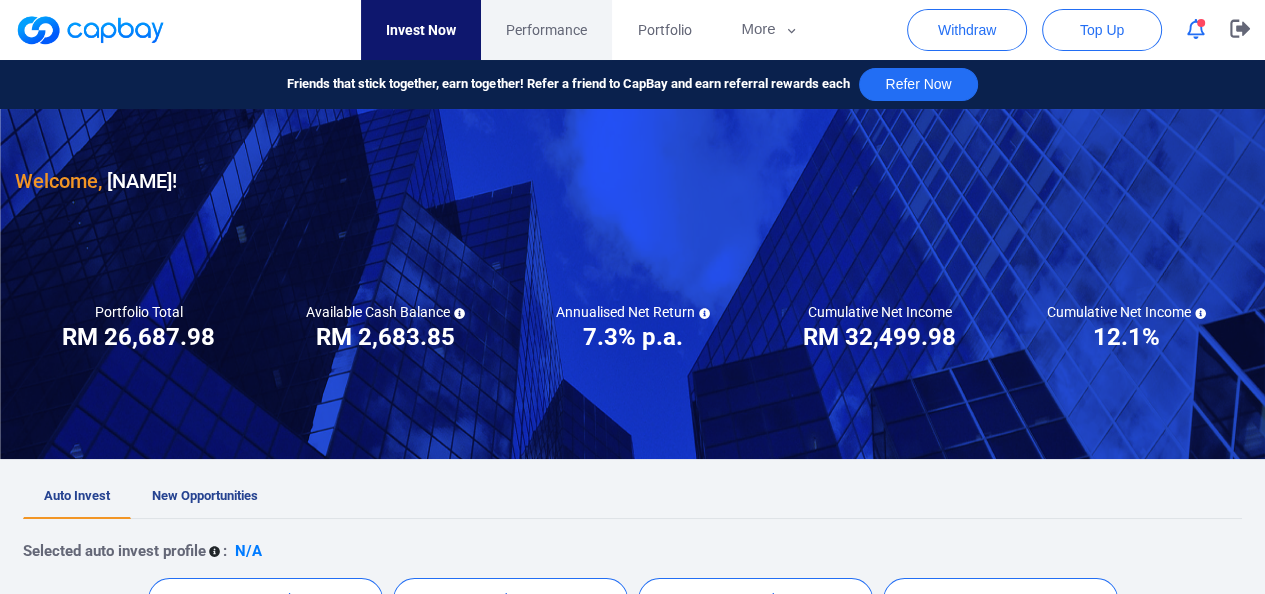 click on "Performance" at bounding box center [546, 30] 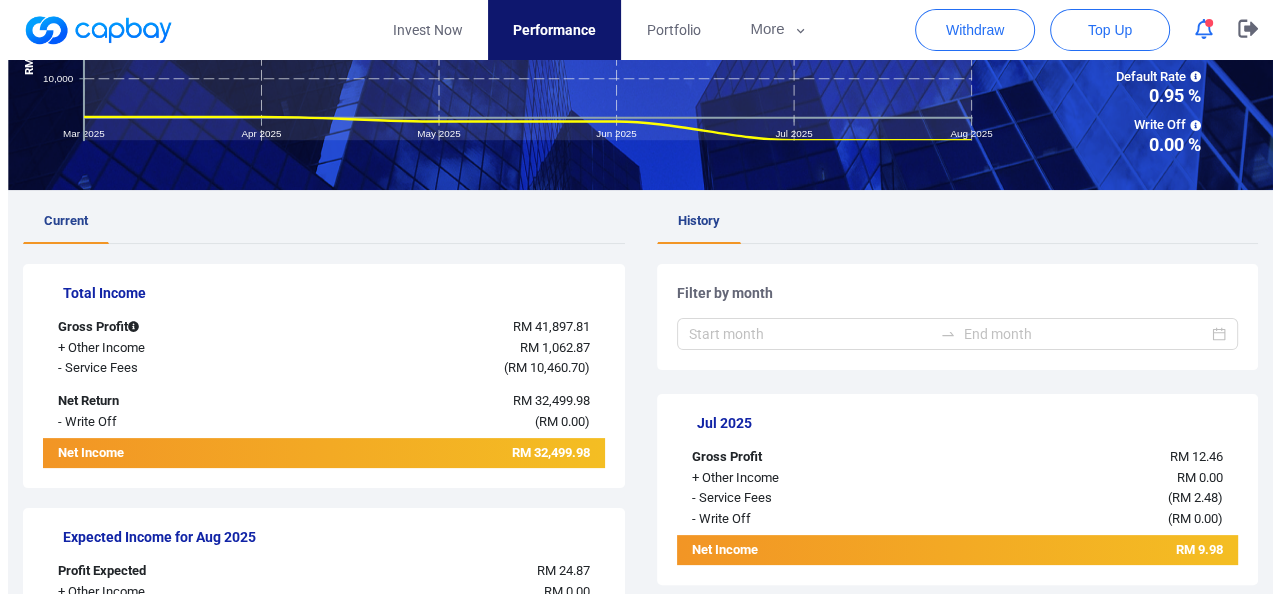 scroll, scrollTop: 0, scrollLeft: 0, axis: both 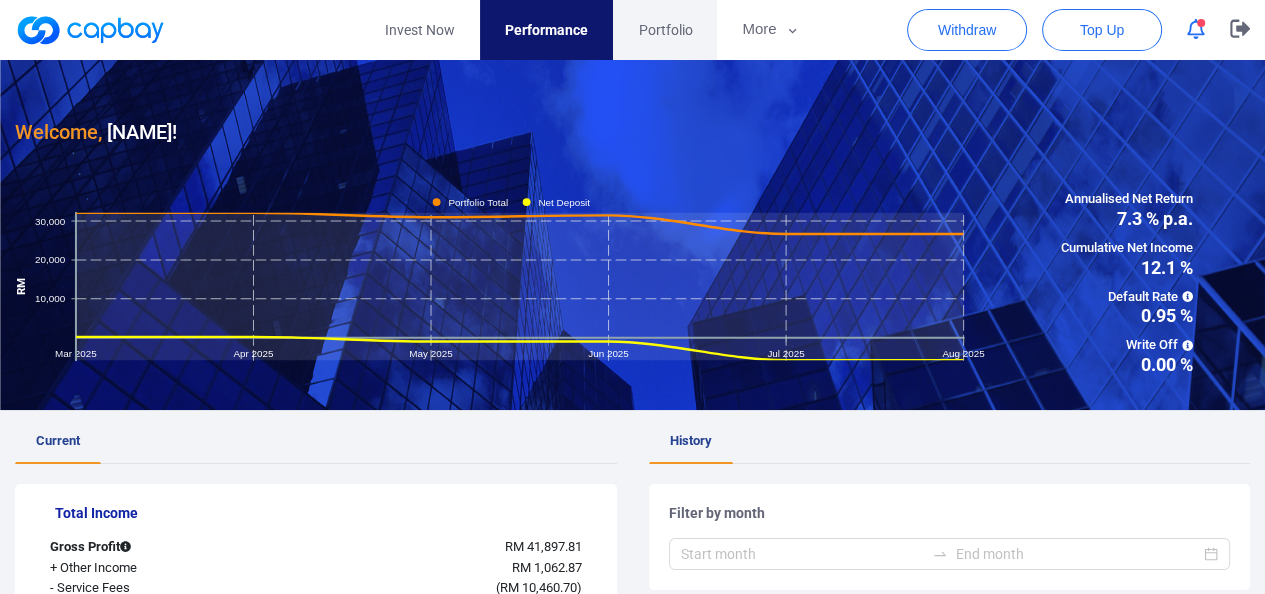 click on "Portfolio" at bounding box center (665, 30) 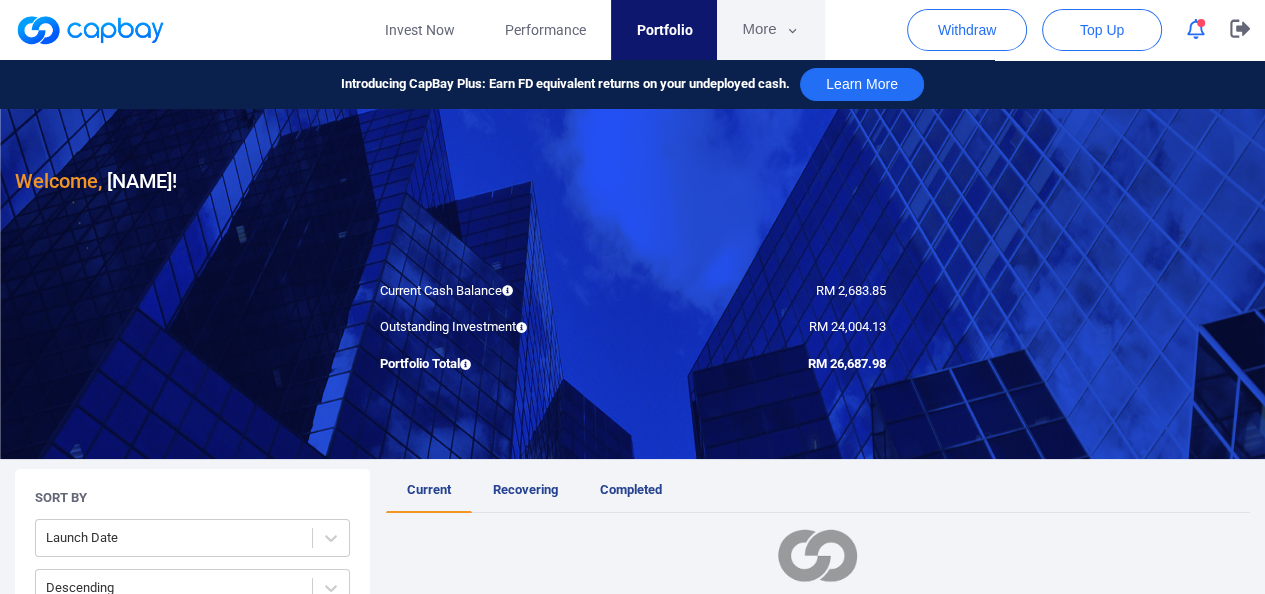 click on "More" at bounding box center (770, 30) 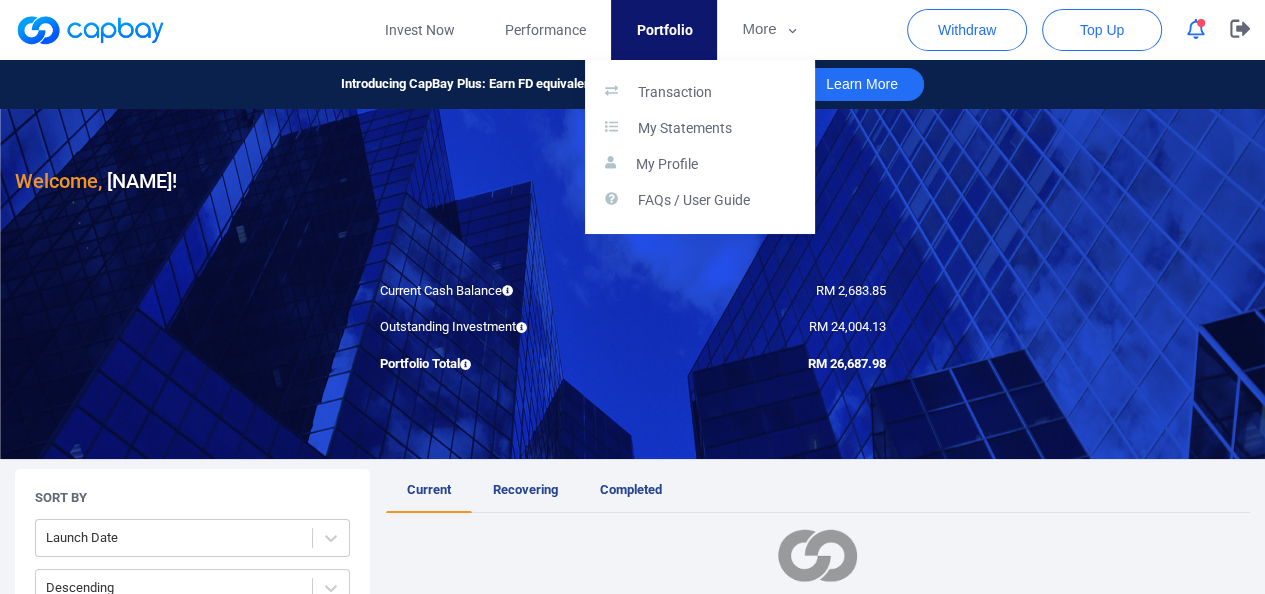 click at bounding box center [632, 297] 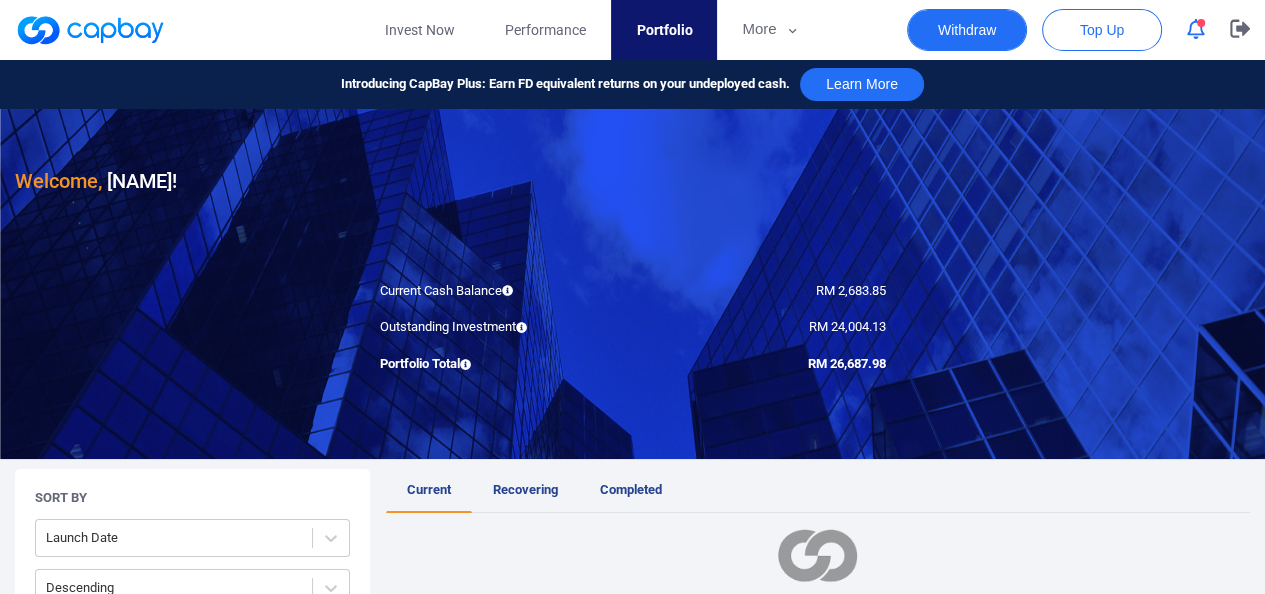 click on "Withdraw" at bounding box center (967, 30) 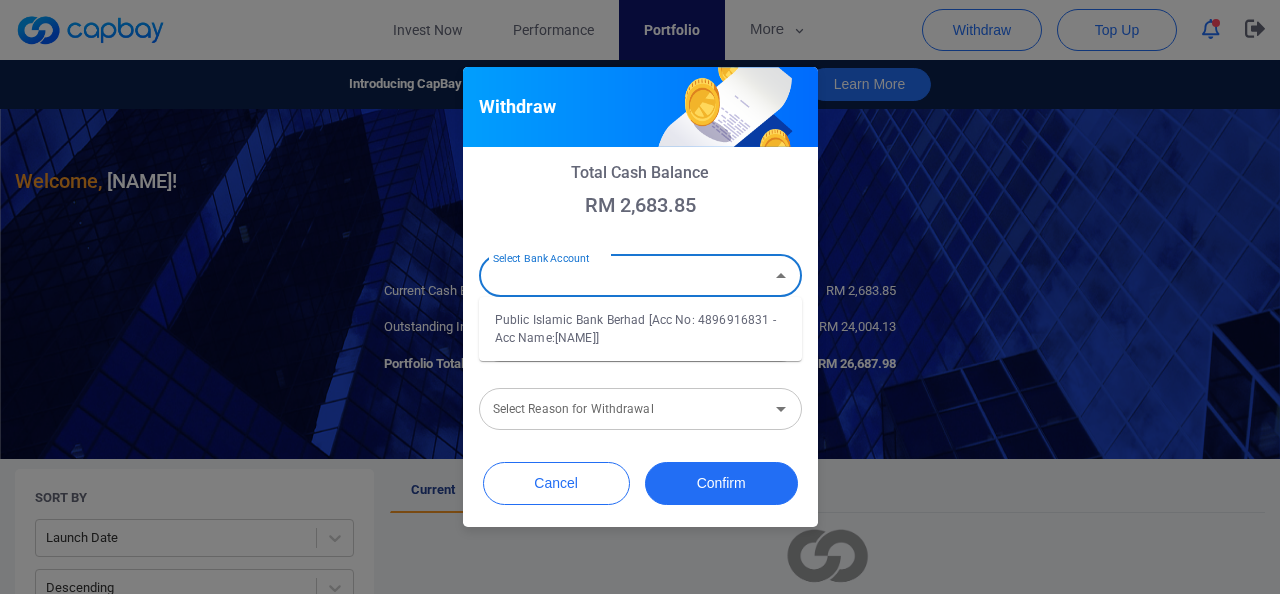 click on "Select Bank Account" at bounding box center (624, 275) 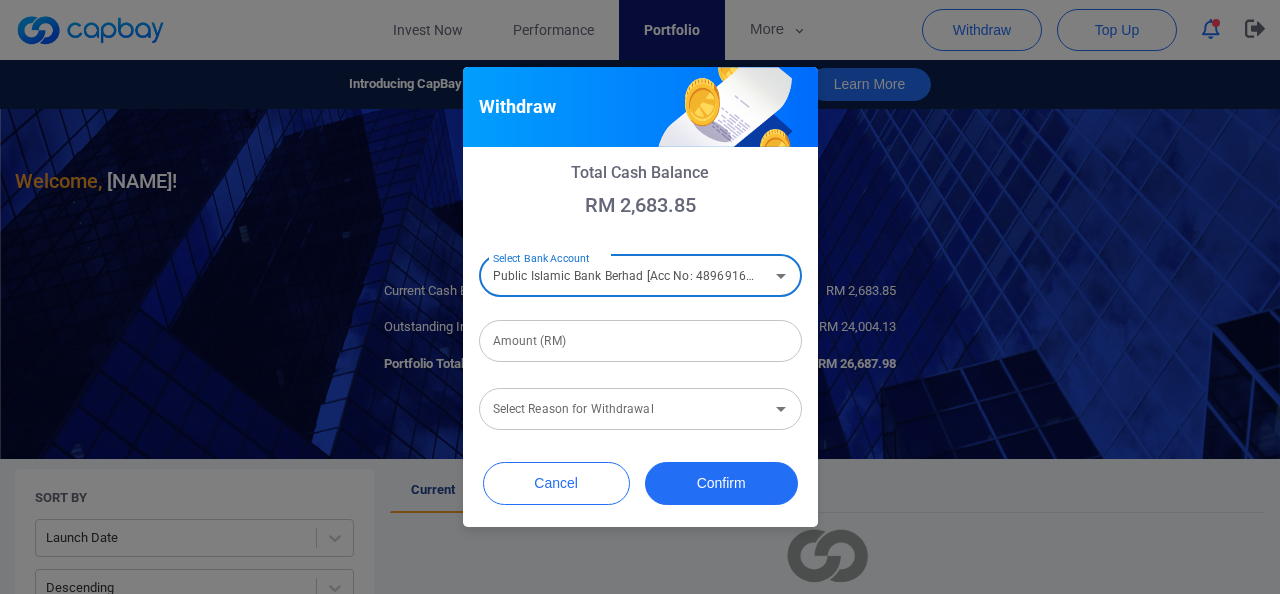 click on "Amount (RM)" at bounding box center (640, 341) 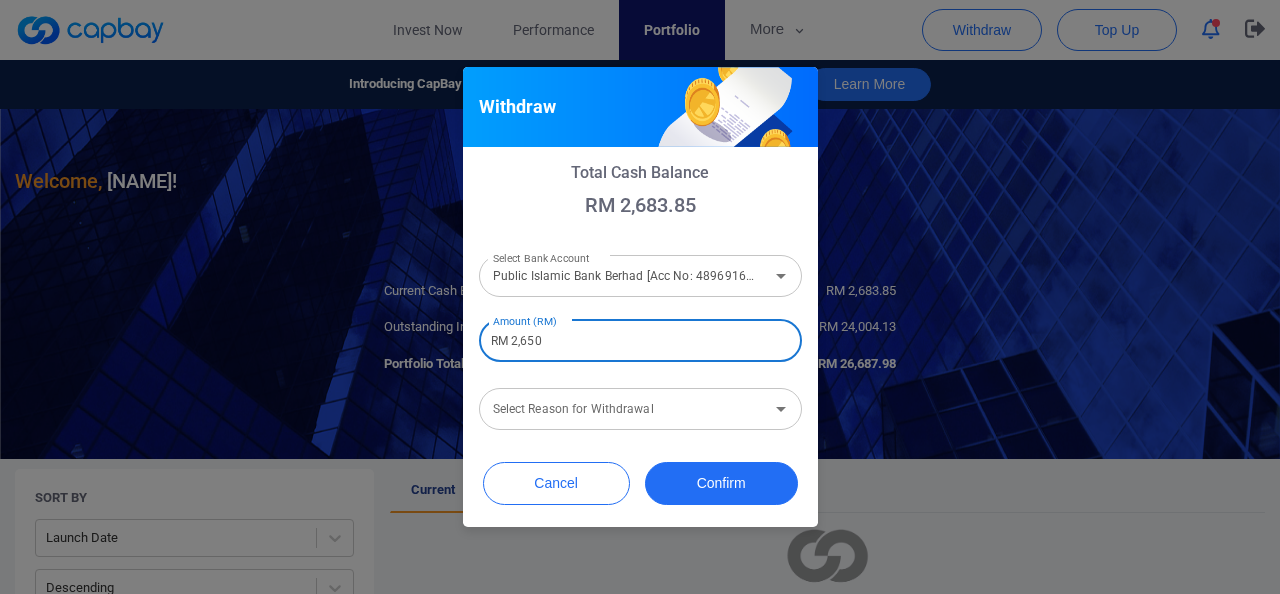 type on "RM 2,650" 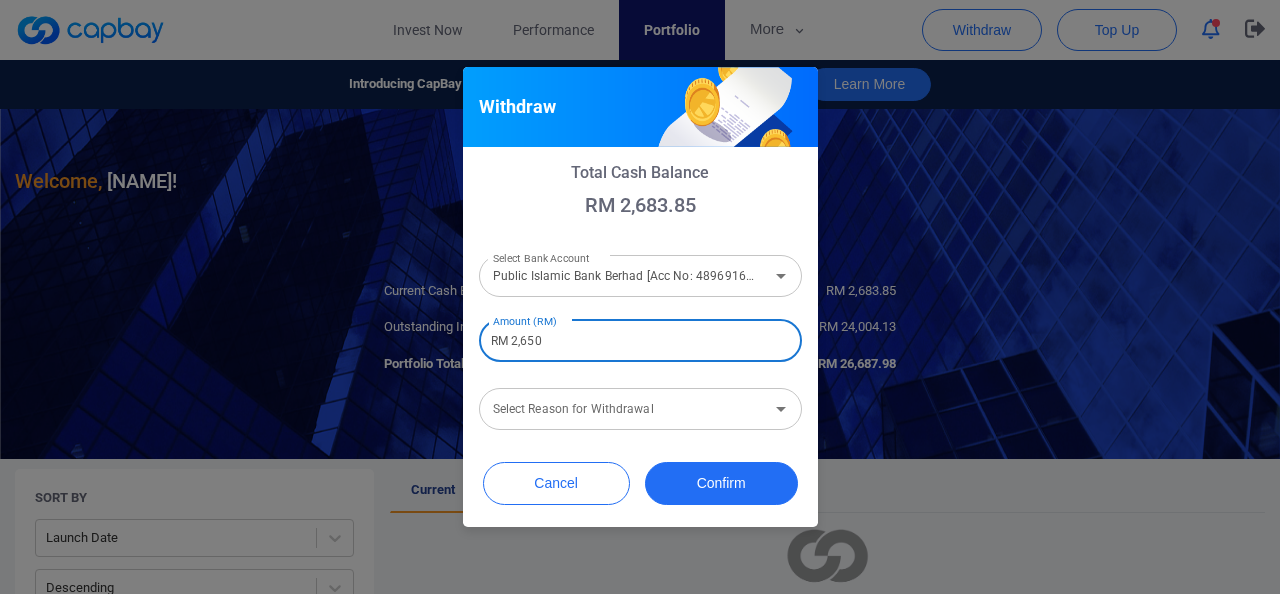 click on "Select Reason for Withdrawal" at bounding box center (624, 408) 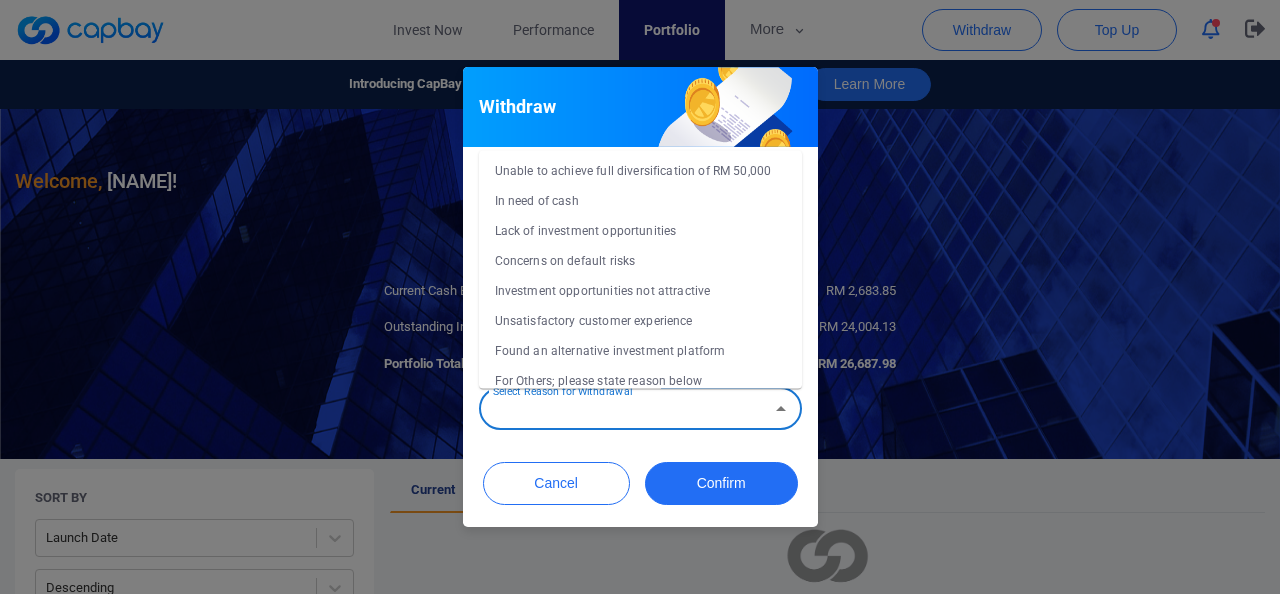 scroll, scrollTop: 48, scrollLeft: 0, axis: vertical 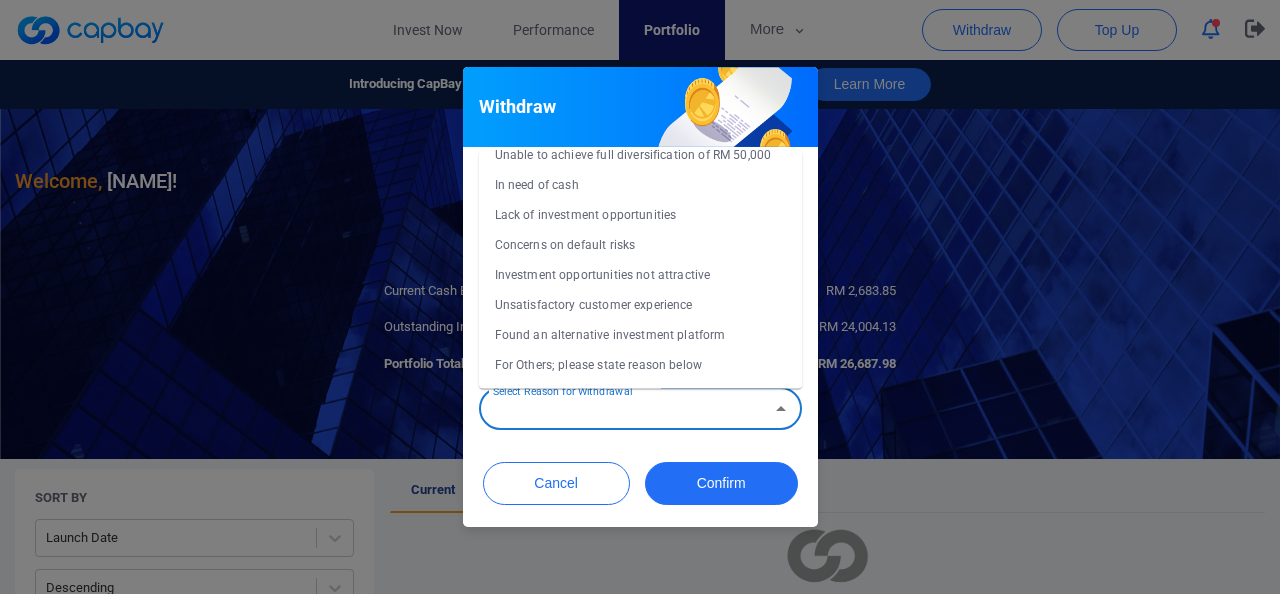 click on "Concerns on default risks" at bounding box center (640, 245) 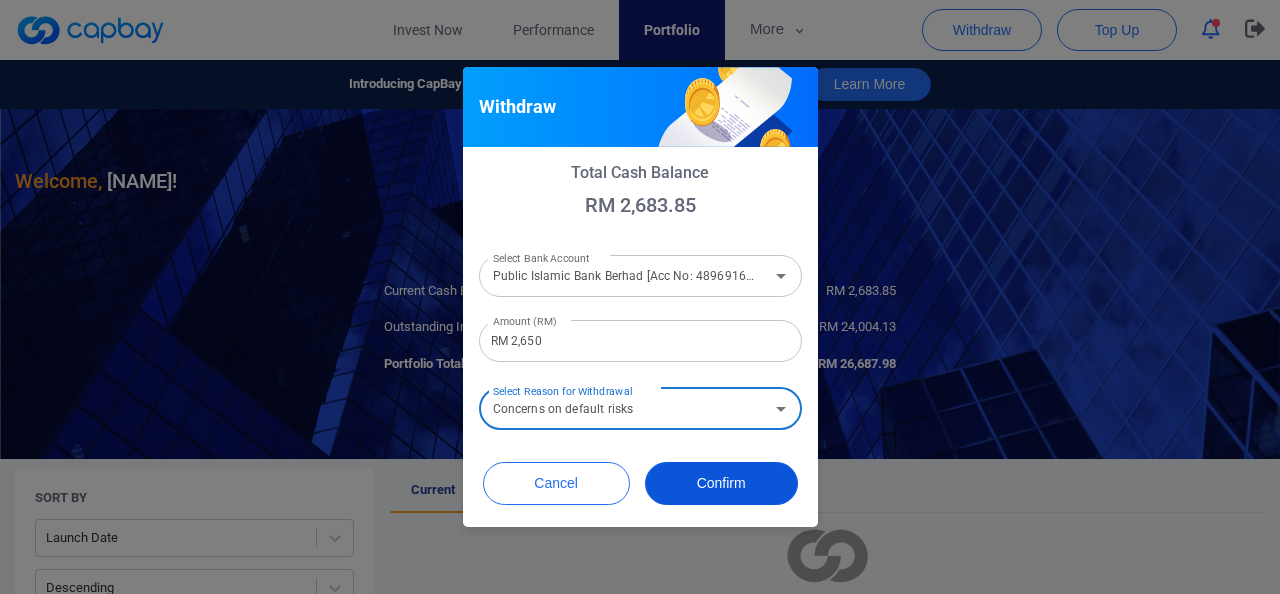 click on "Confirm" at bounding box center [721, 483] 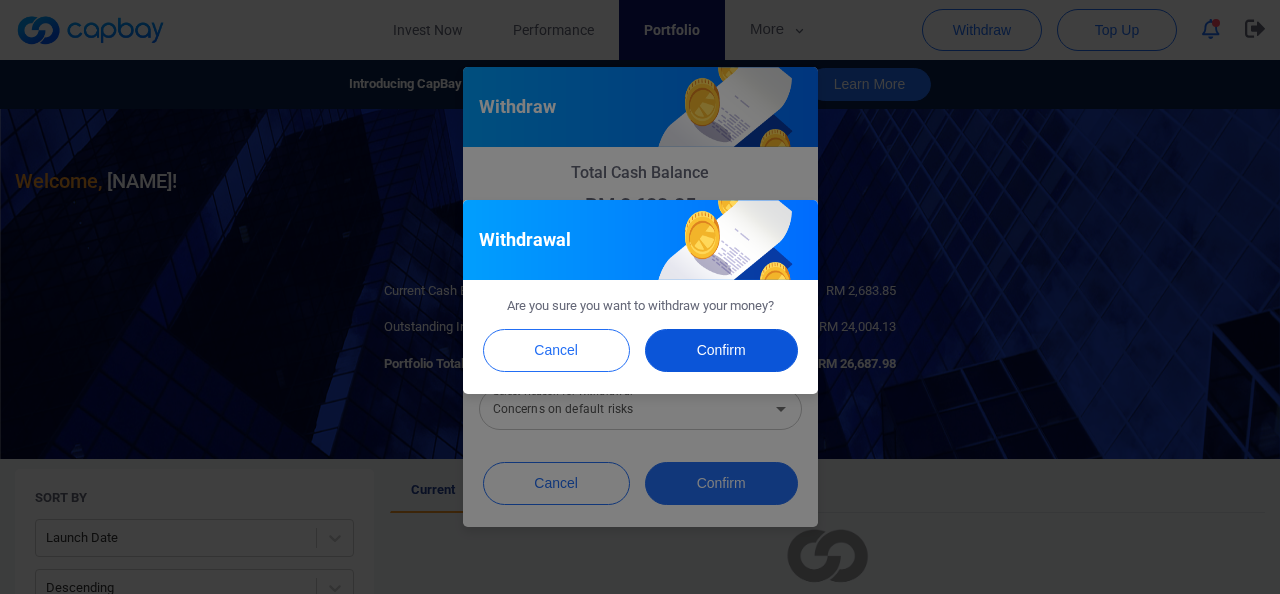 click on "Confirm" at bounding box center (721, 350) 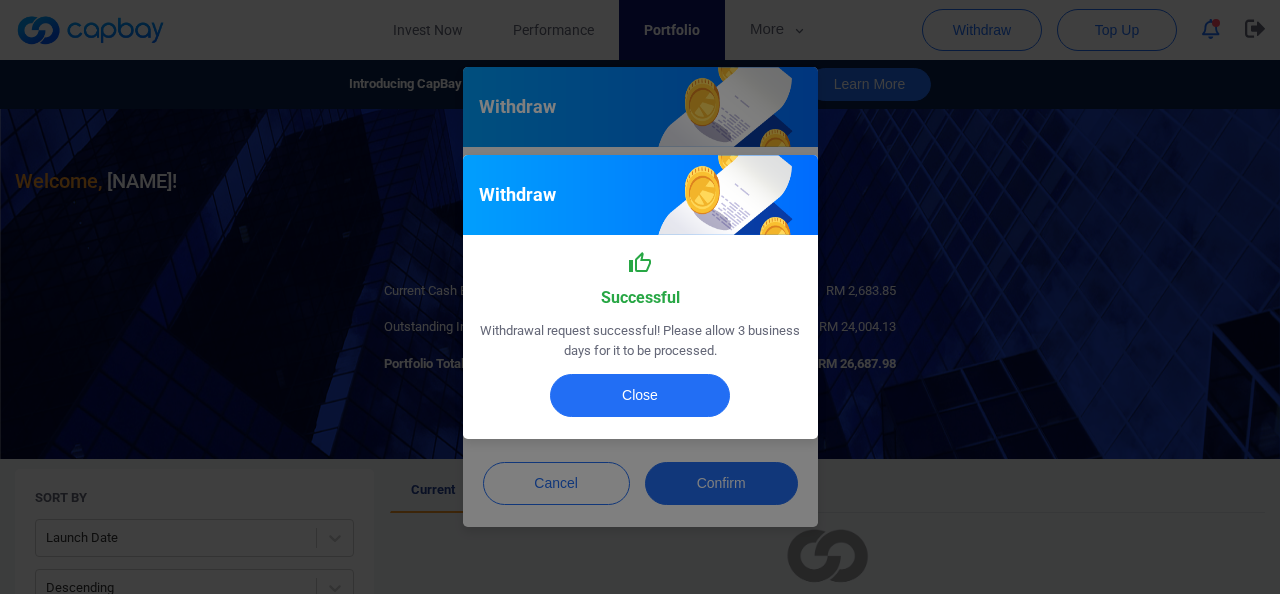 click on "Withdraw Successful Withdrawal request successful! Please allow 3 business days for it to be processed. Close" at bounding box center (640, 297) 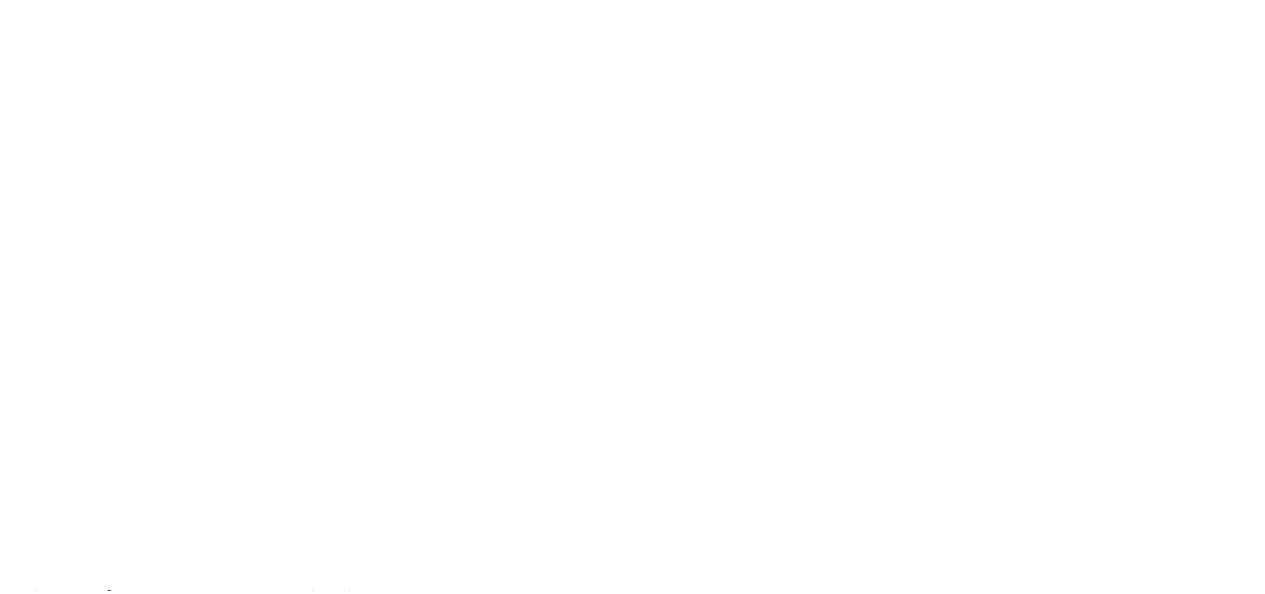 scroll, scrollTop: 0, scrollLeft: 0, axis: both 